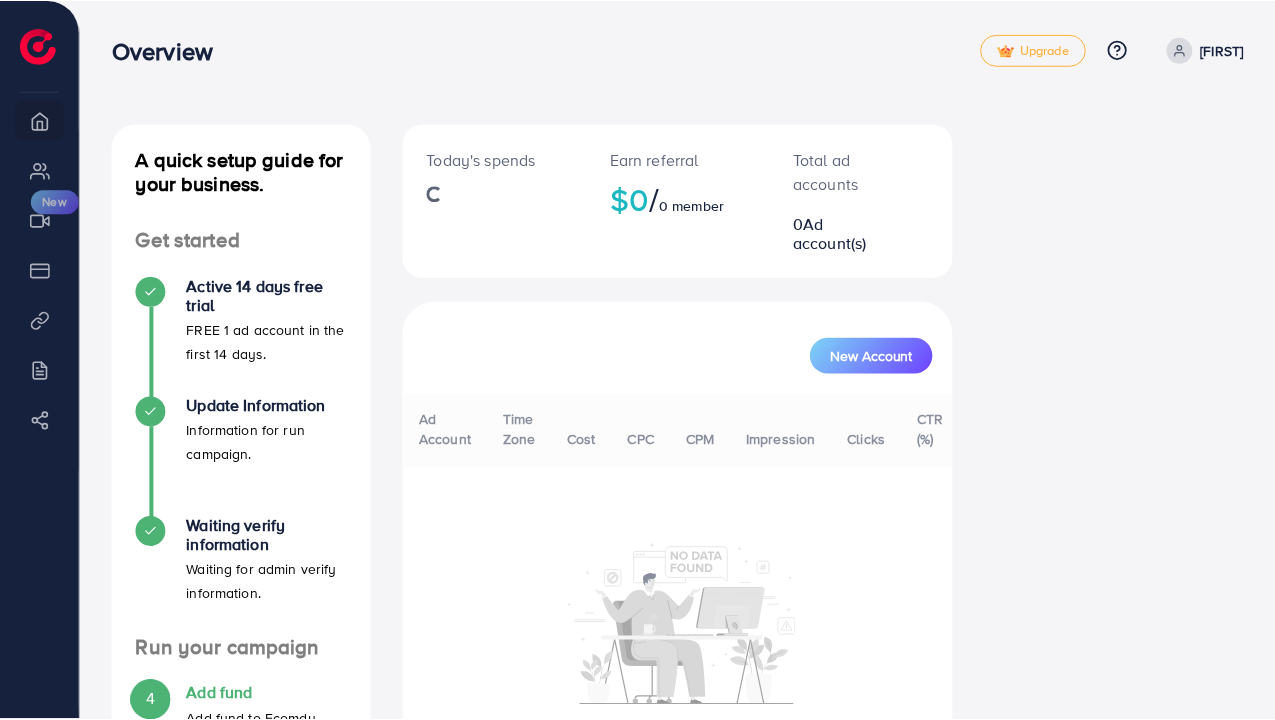 scroll, scrollTop: 0, scrollLeft: 0, axis: both 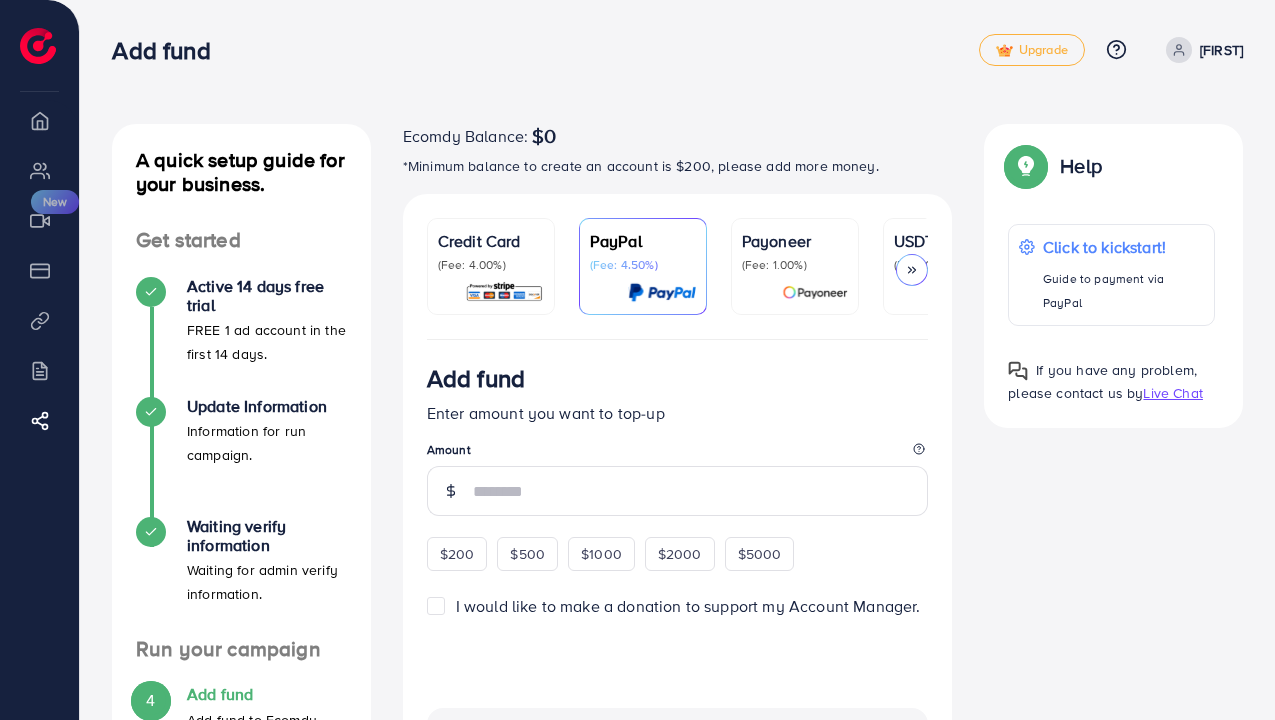 click at bounding box center [491, 292] 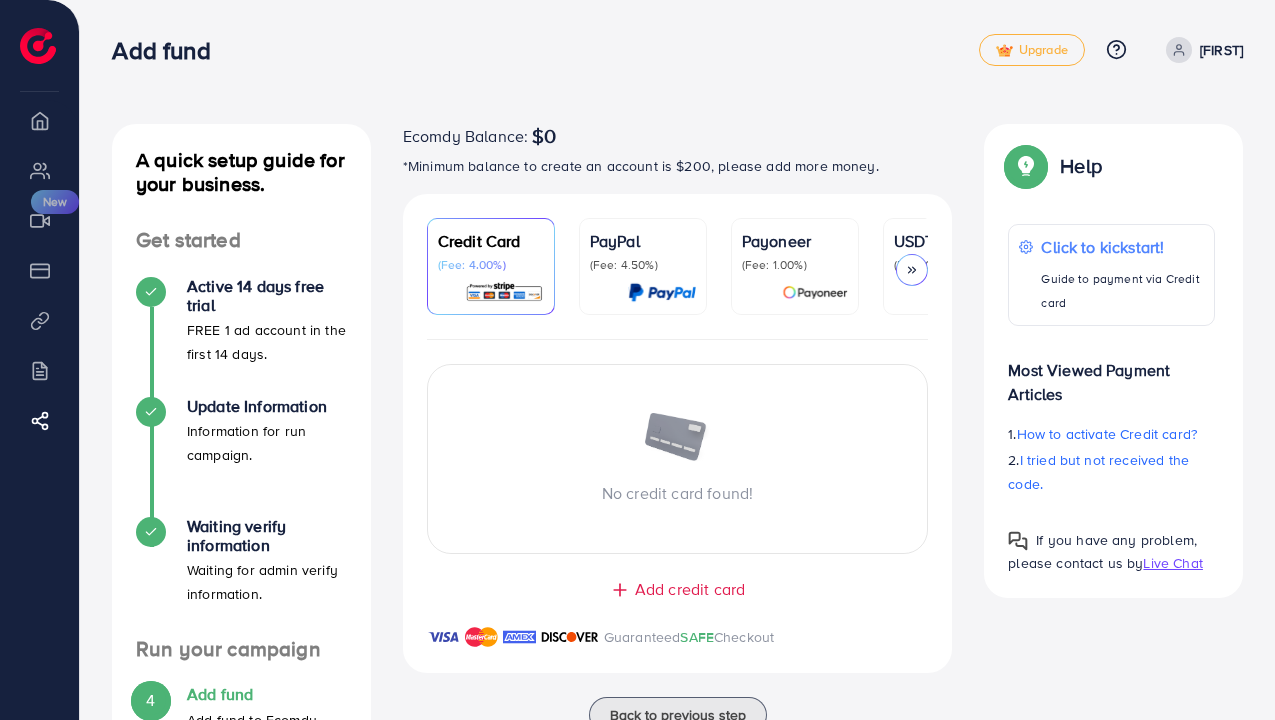 click at bounding box center (1179, 50) 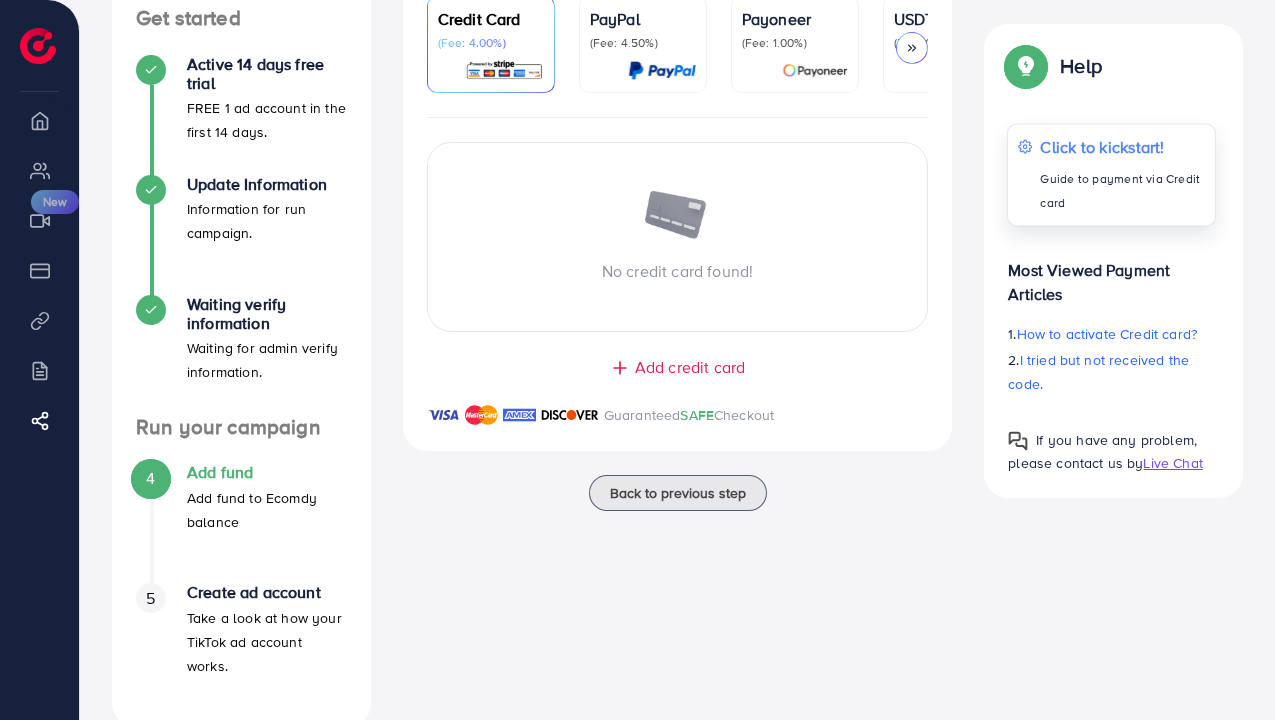 scroll, scrollTop: 0, scrollLeft: 0, axis: both 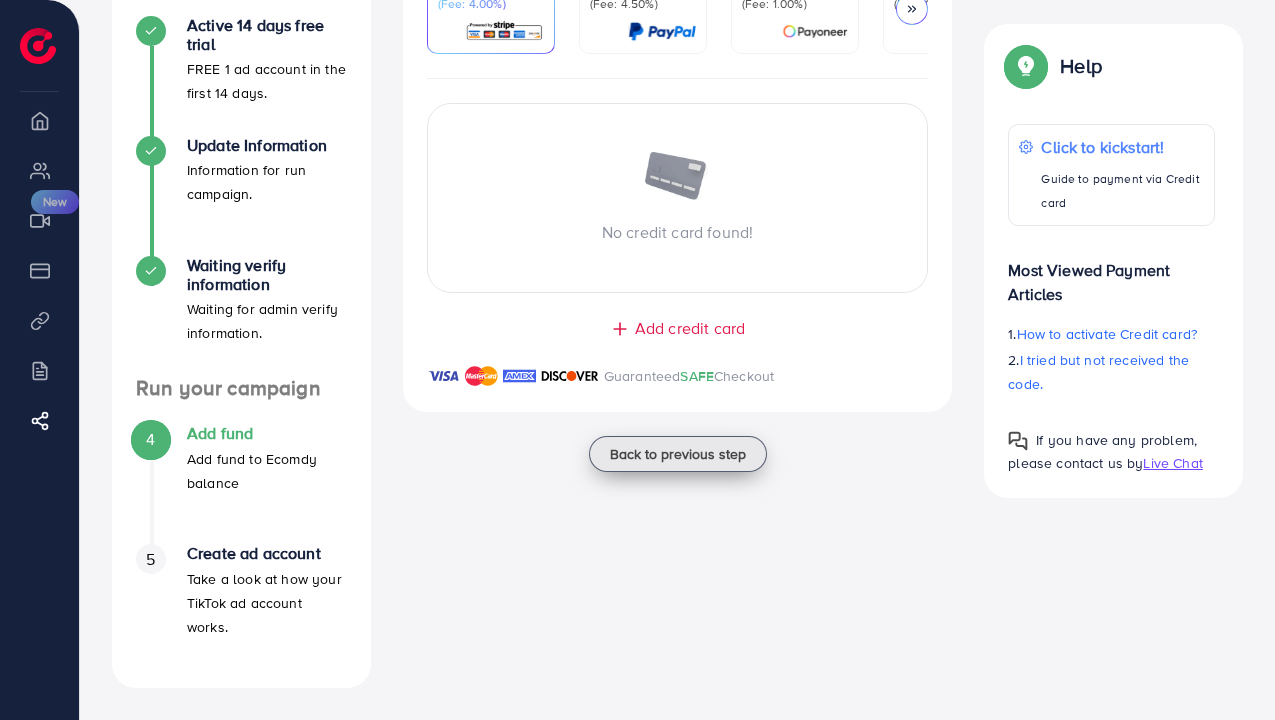 click on "Back to previous step" at bounding box center (678, 454) 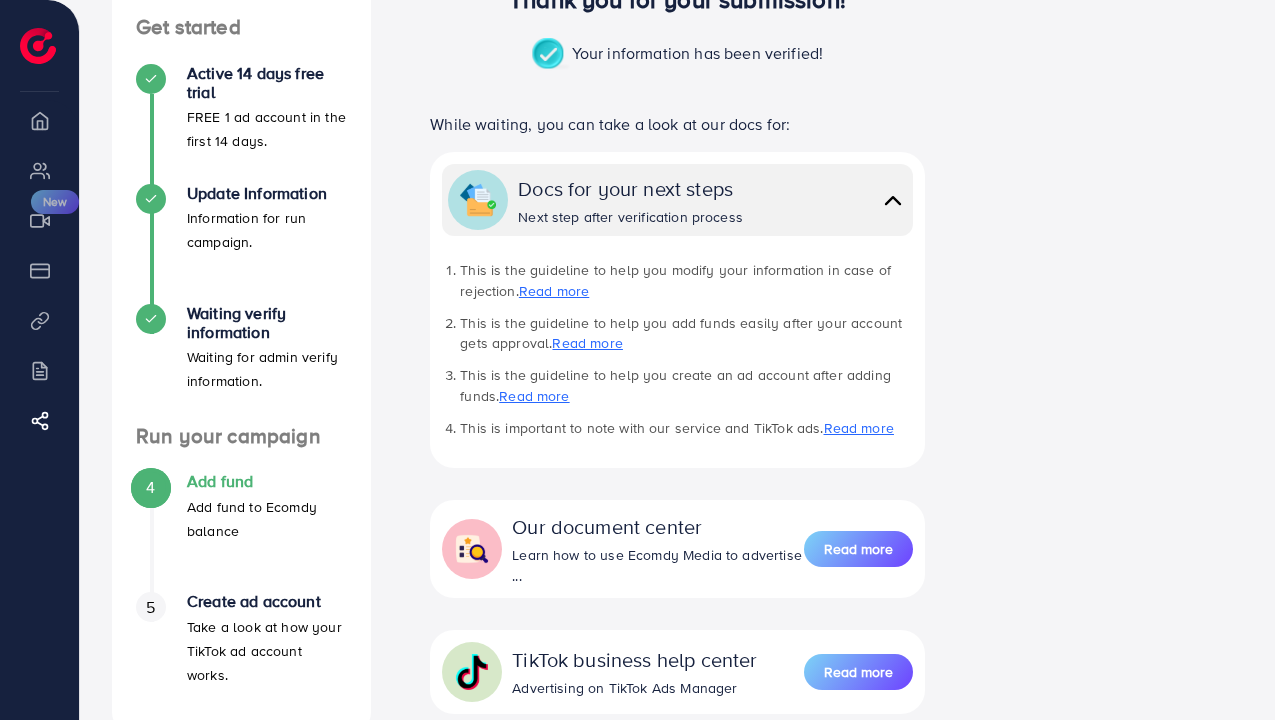 scroll, scrollTop: 361, scrollLeft: 0, axis: vertical 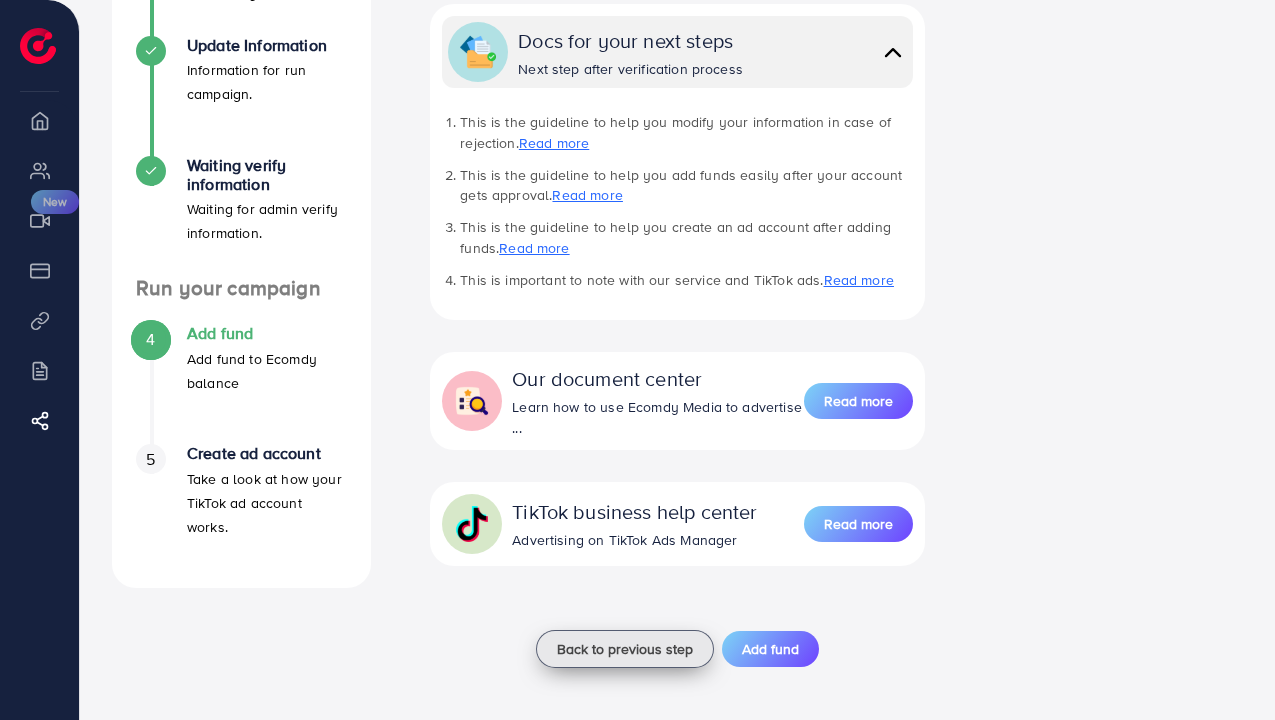 click on "Back to previous step" at bounding box center (625, 649) 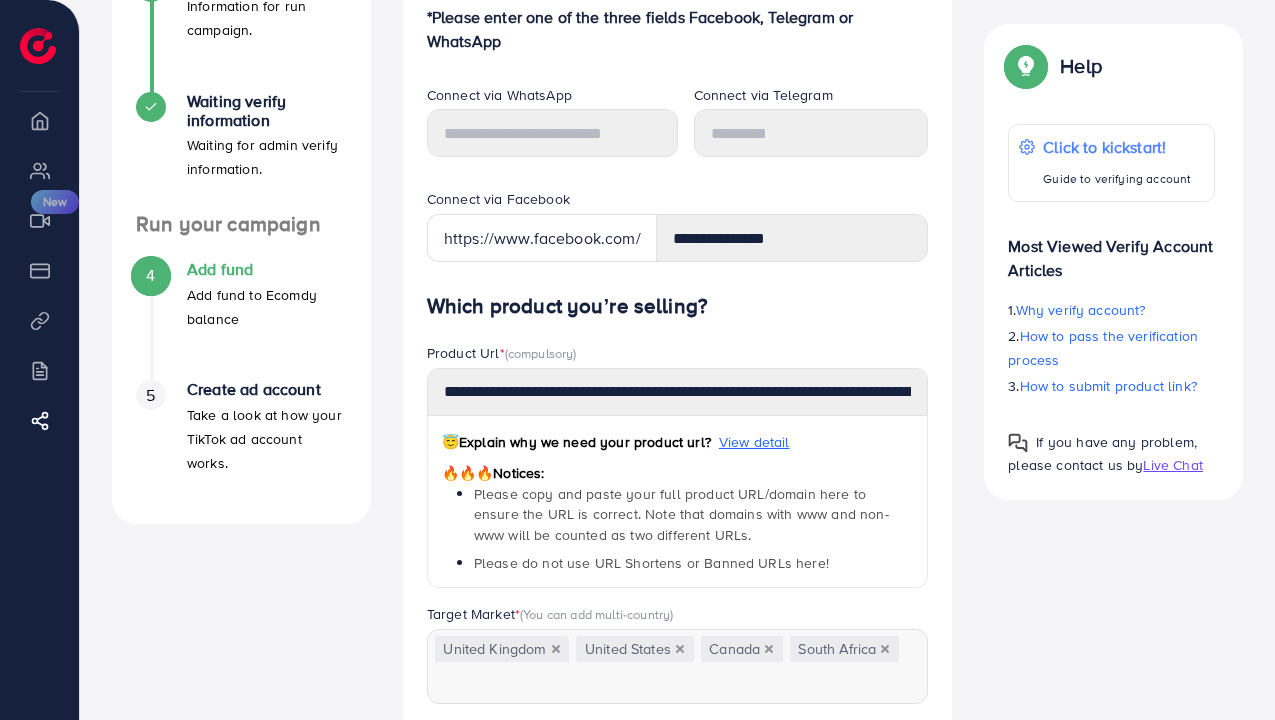 scroll, scrollTop: 467, scrollLeft: 0, axis: vertical 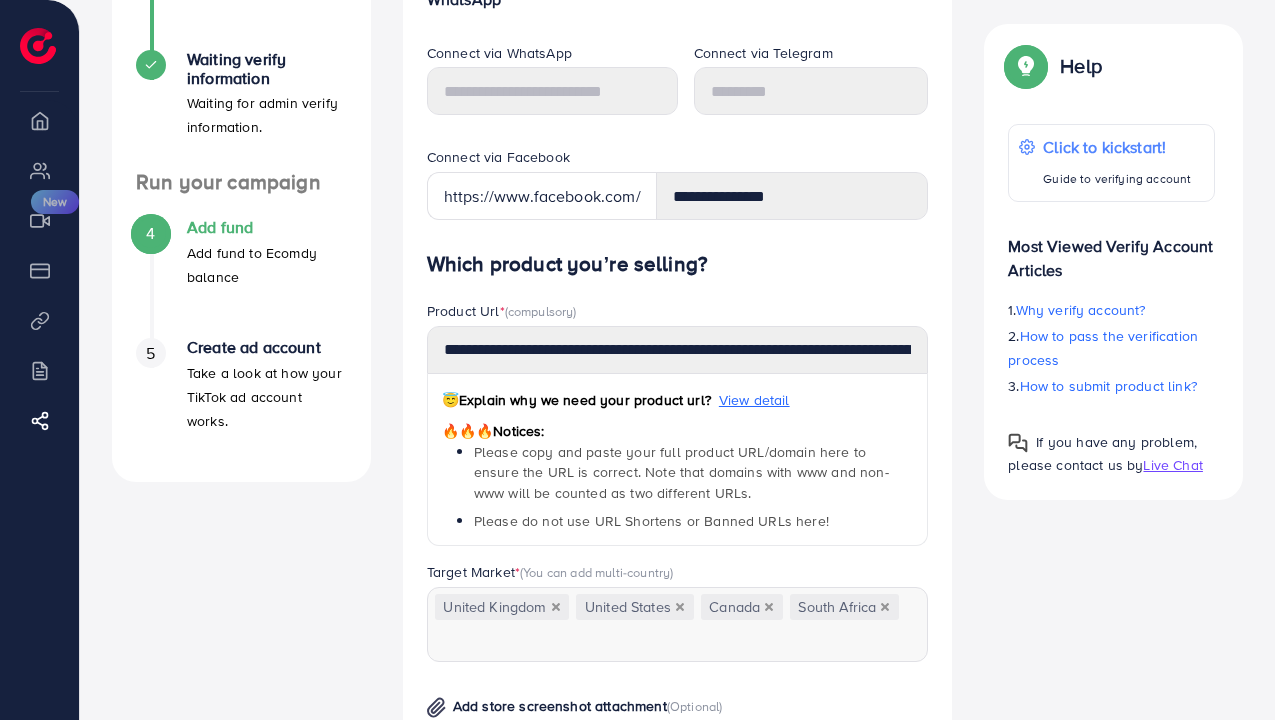 click 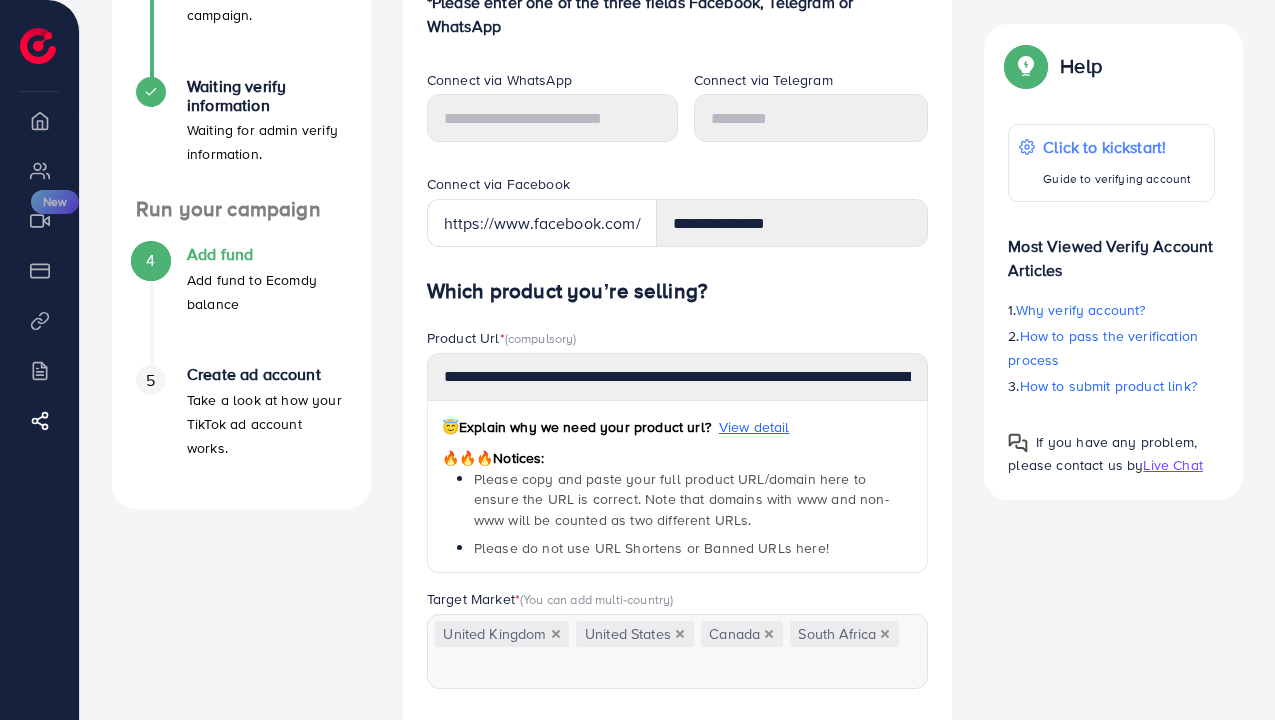 scroll, scrollTop: 663, scrollLeft: 0, axis: vertical 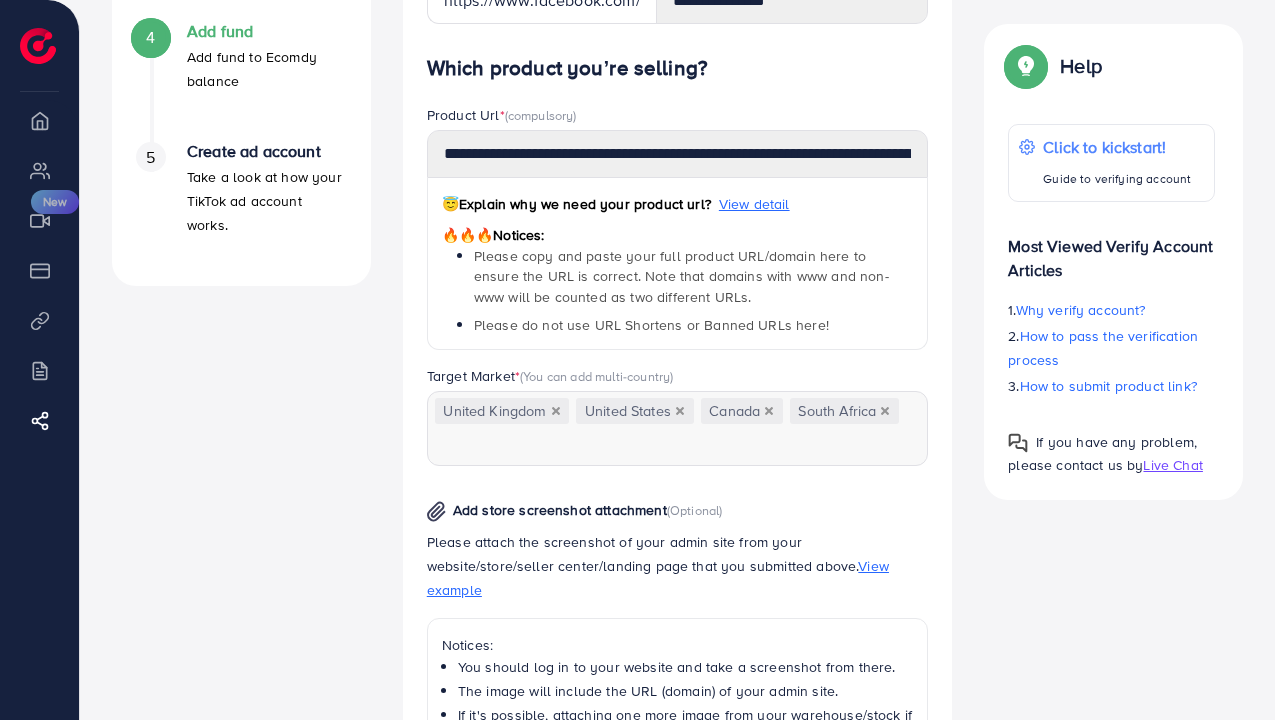 click on "**********" at bounding box center (678, 154) 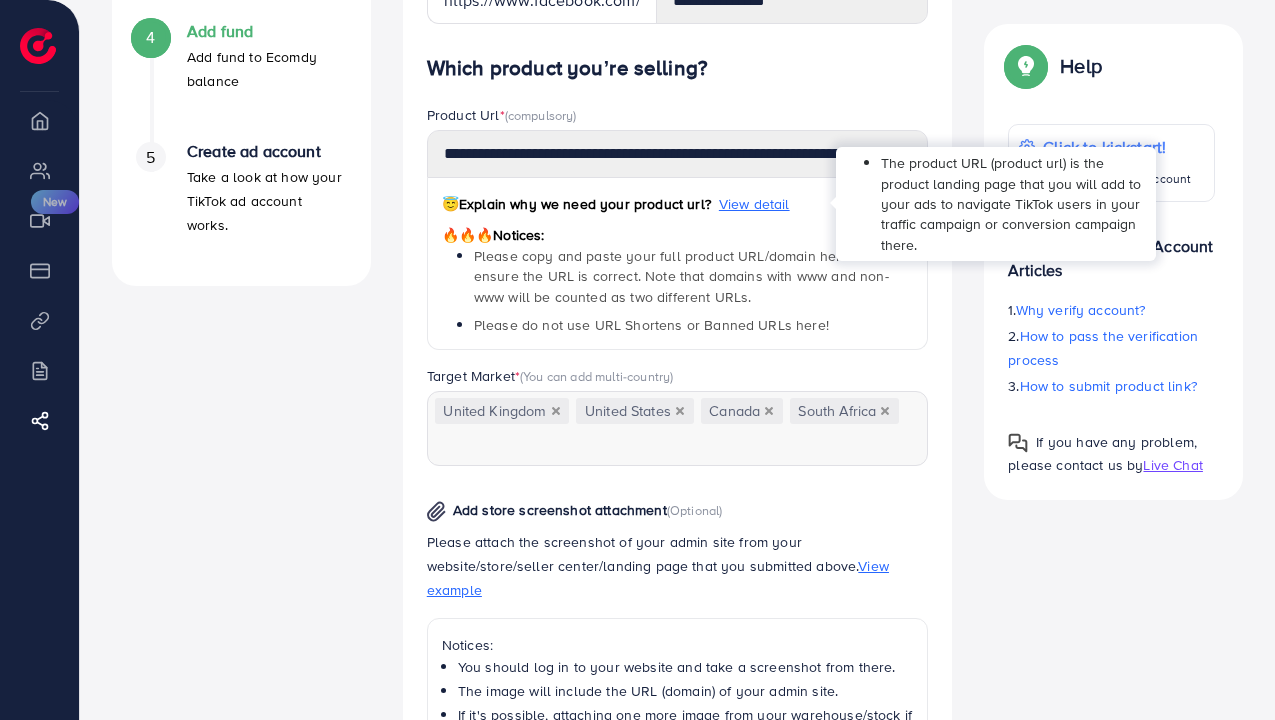 click on "View detail" at bounding box center [754, 204] 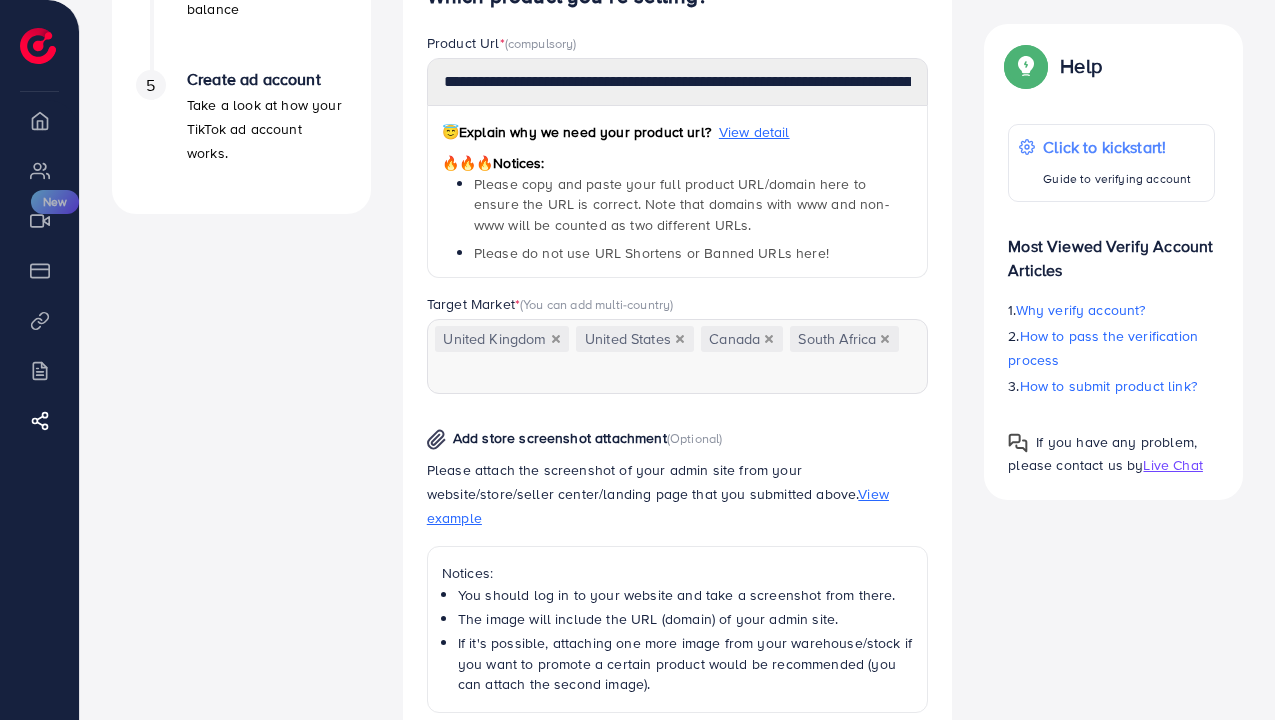 scroll, scrollTop: 482, scrollLeft: 0, axis: vertical 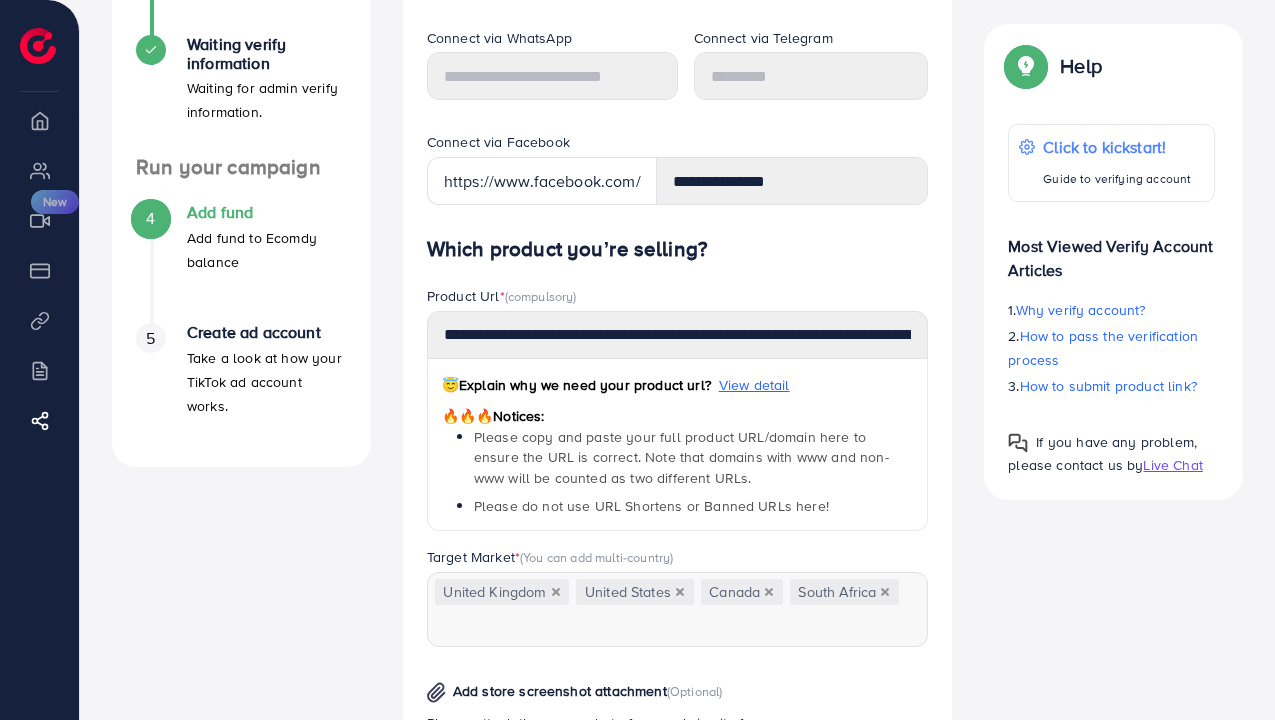 click on "Live Chat" at bounding box center (1172, 465) 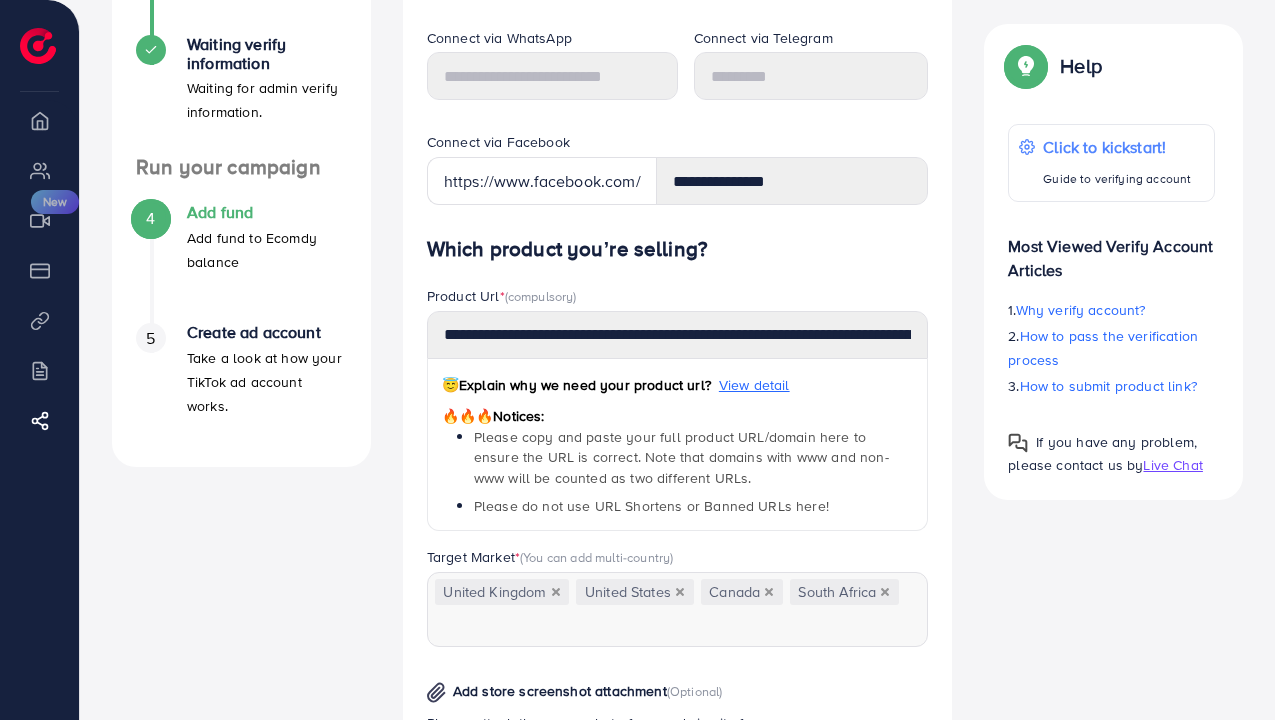 click on "Product Links" at bounding box center (39, 320) 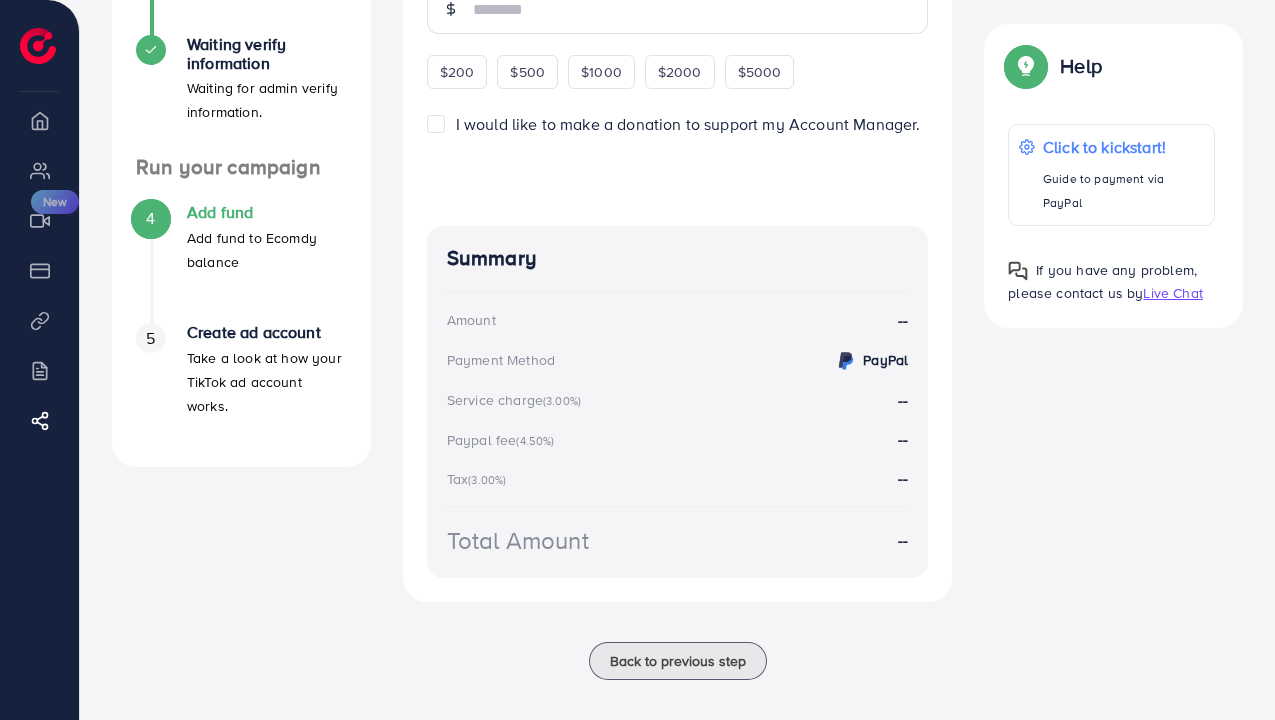 scroll, scrollTop: 0, scrollLeft: 0, axis: both 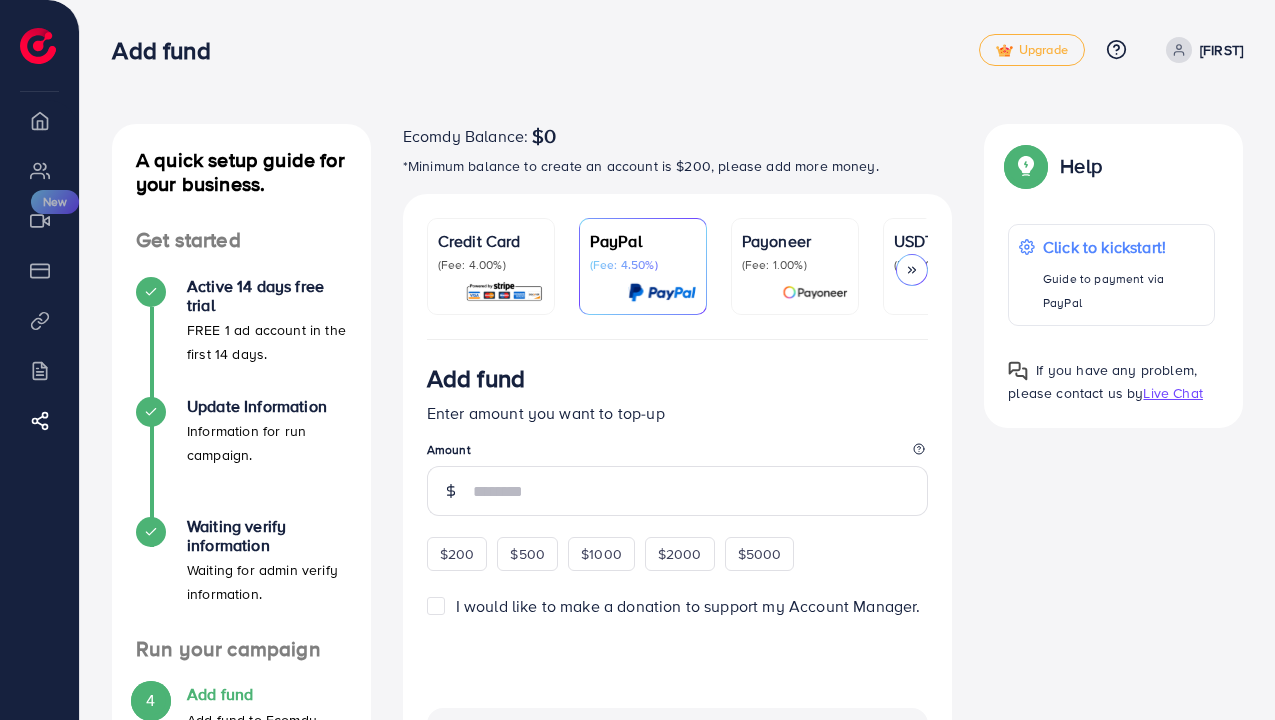 click 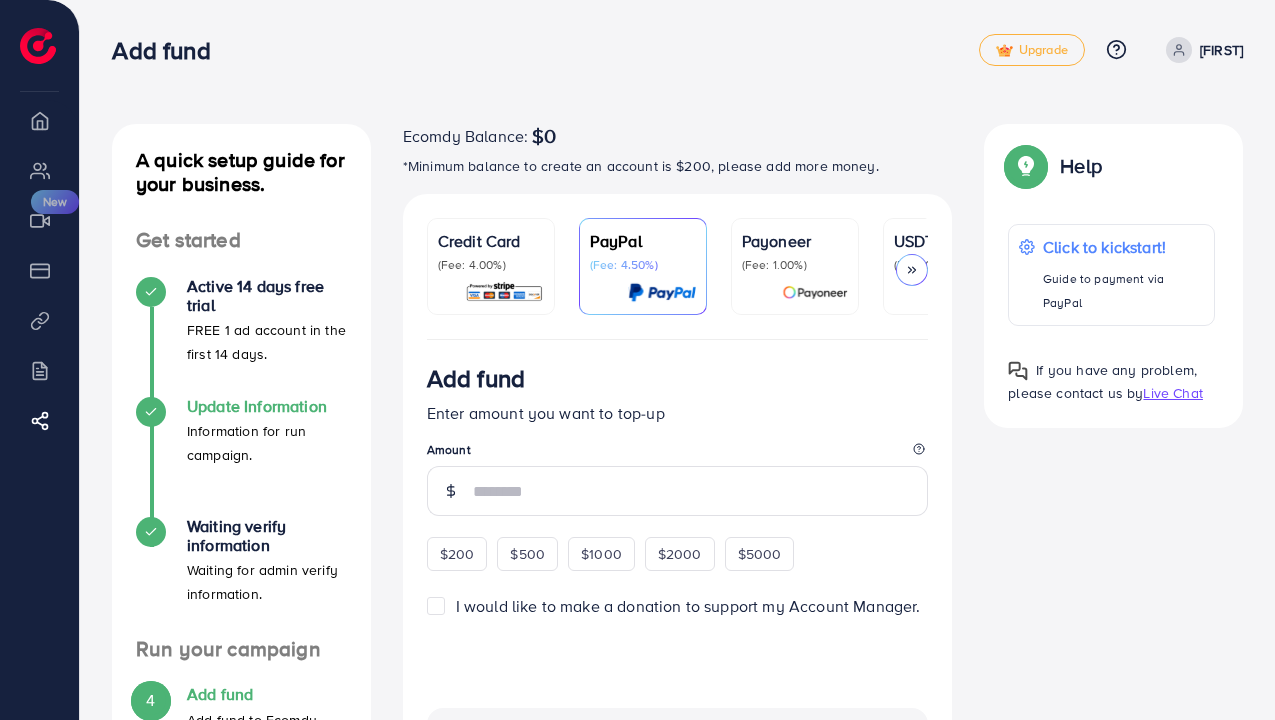 click at bounding box center [151, 412] 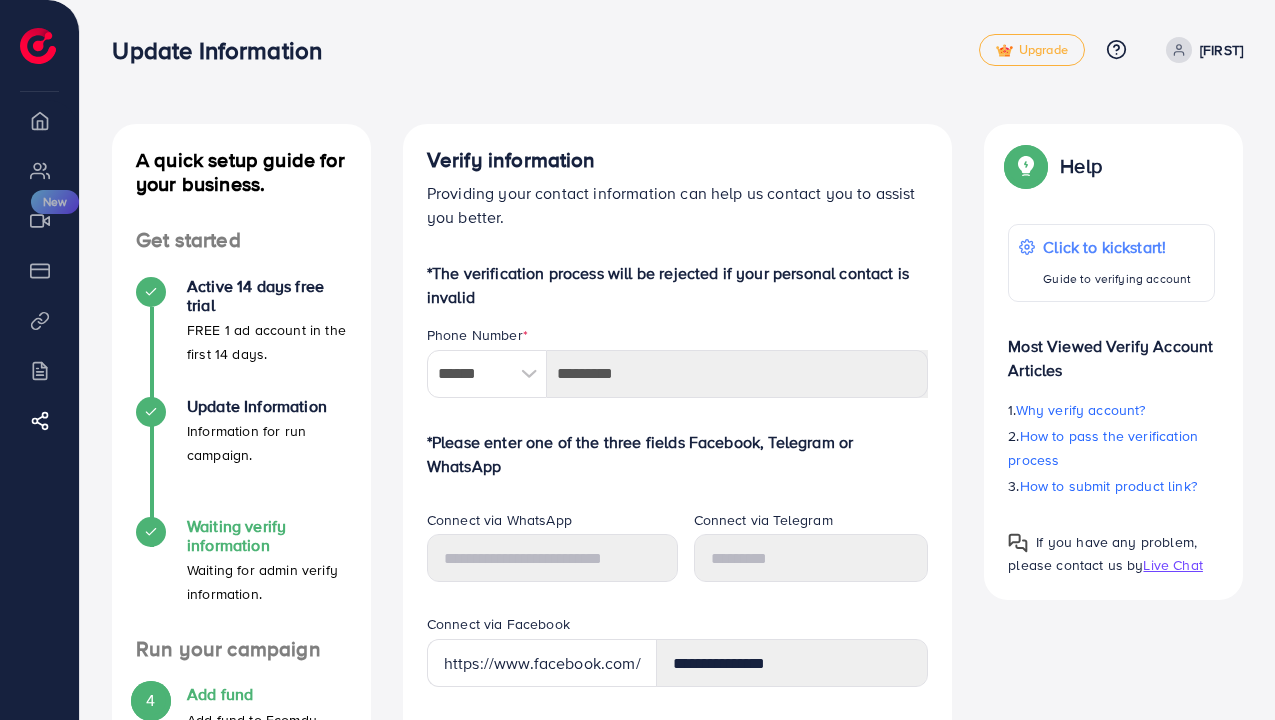 click 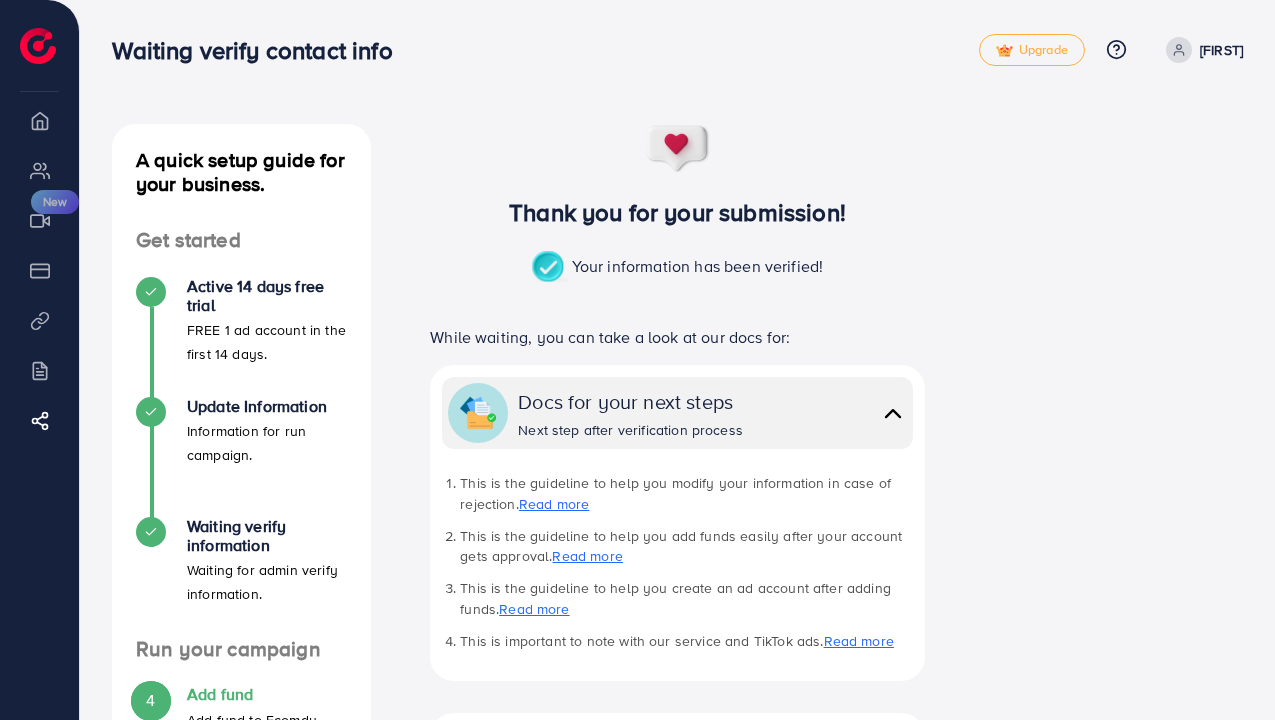 click 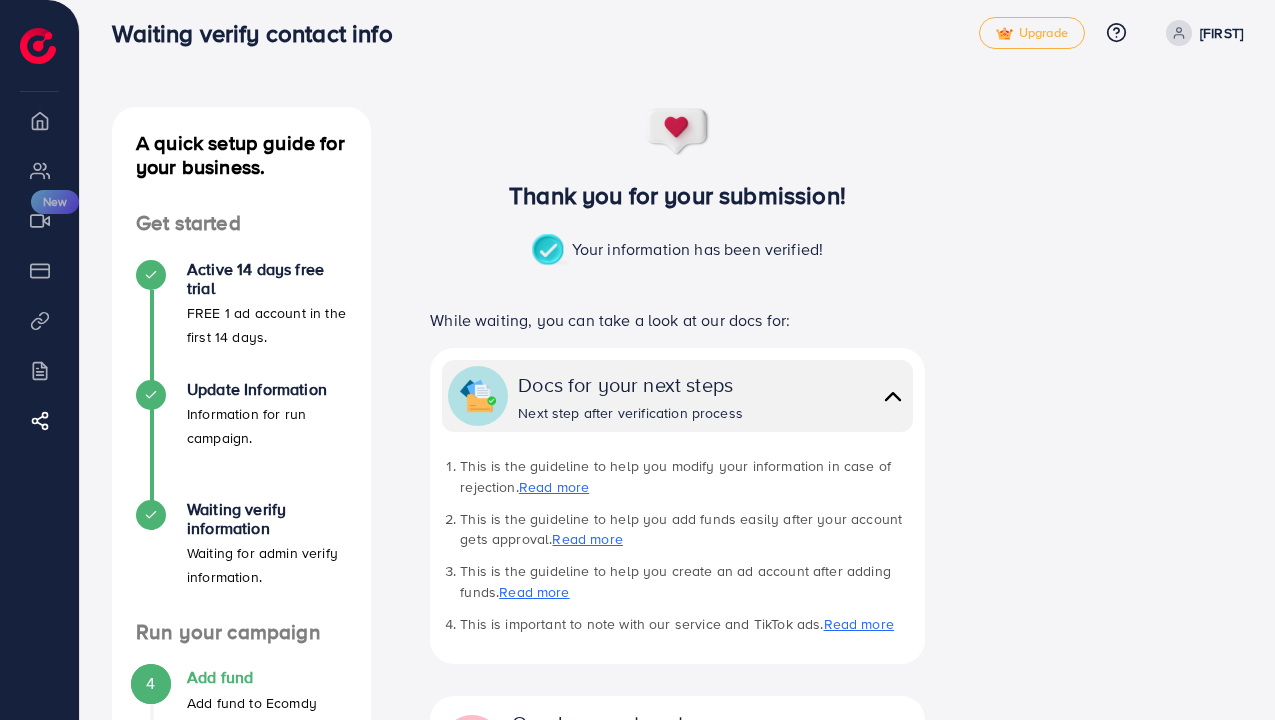 scroll, scrollTop: 0, scrollLeft: 0, axis: both 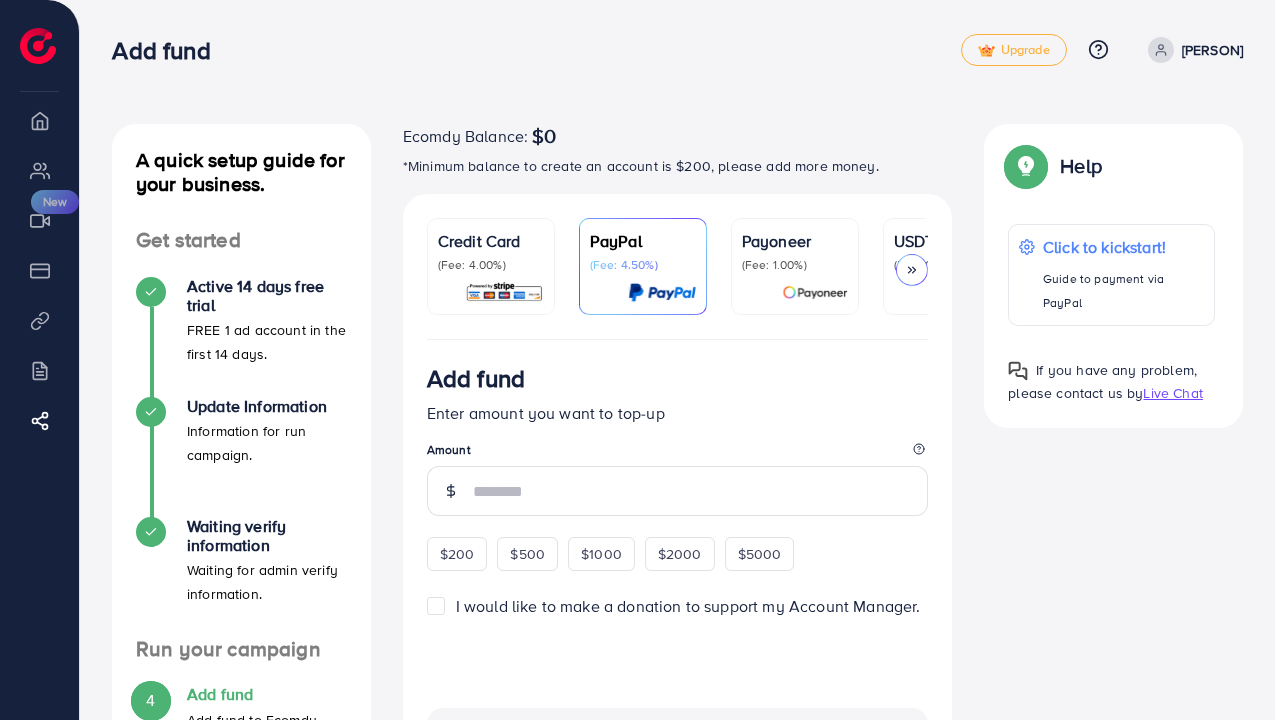 click on "[PERSON]" at bounding box center (1212, 50) 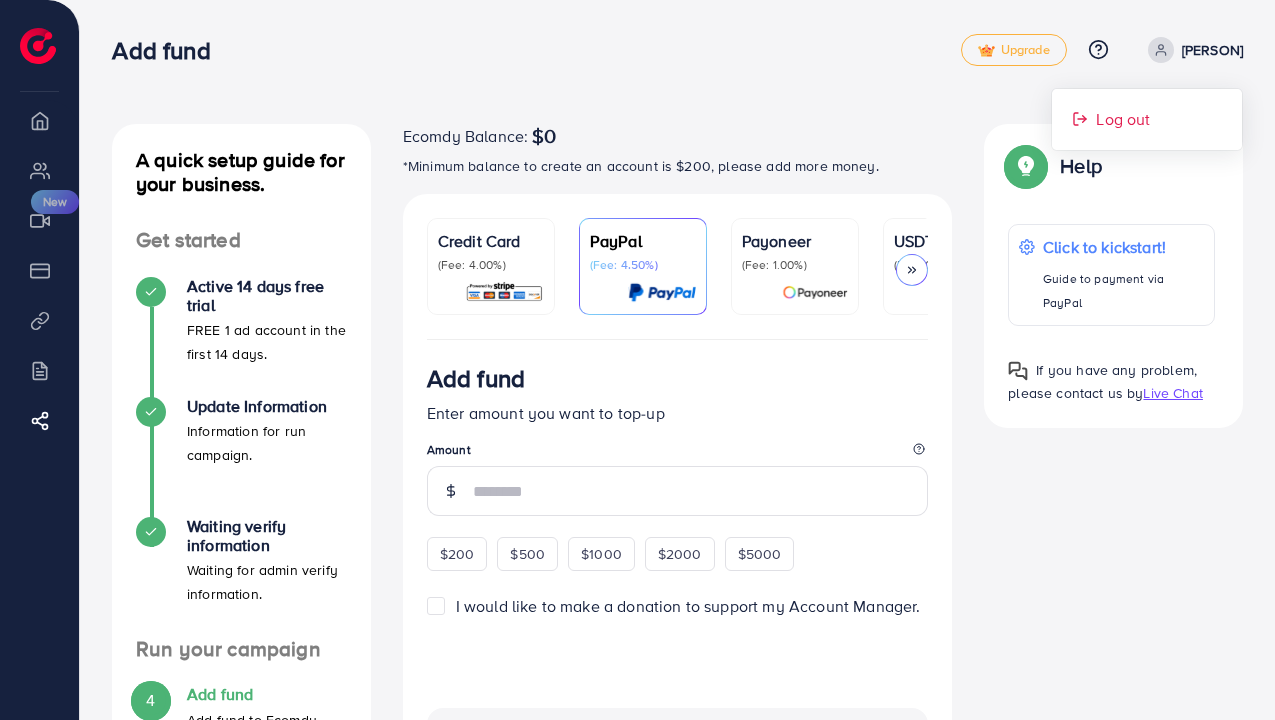 click on "Log out" at bounding box center [1123, 119] 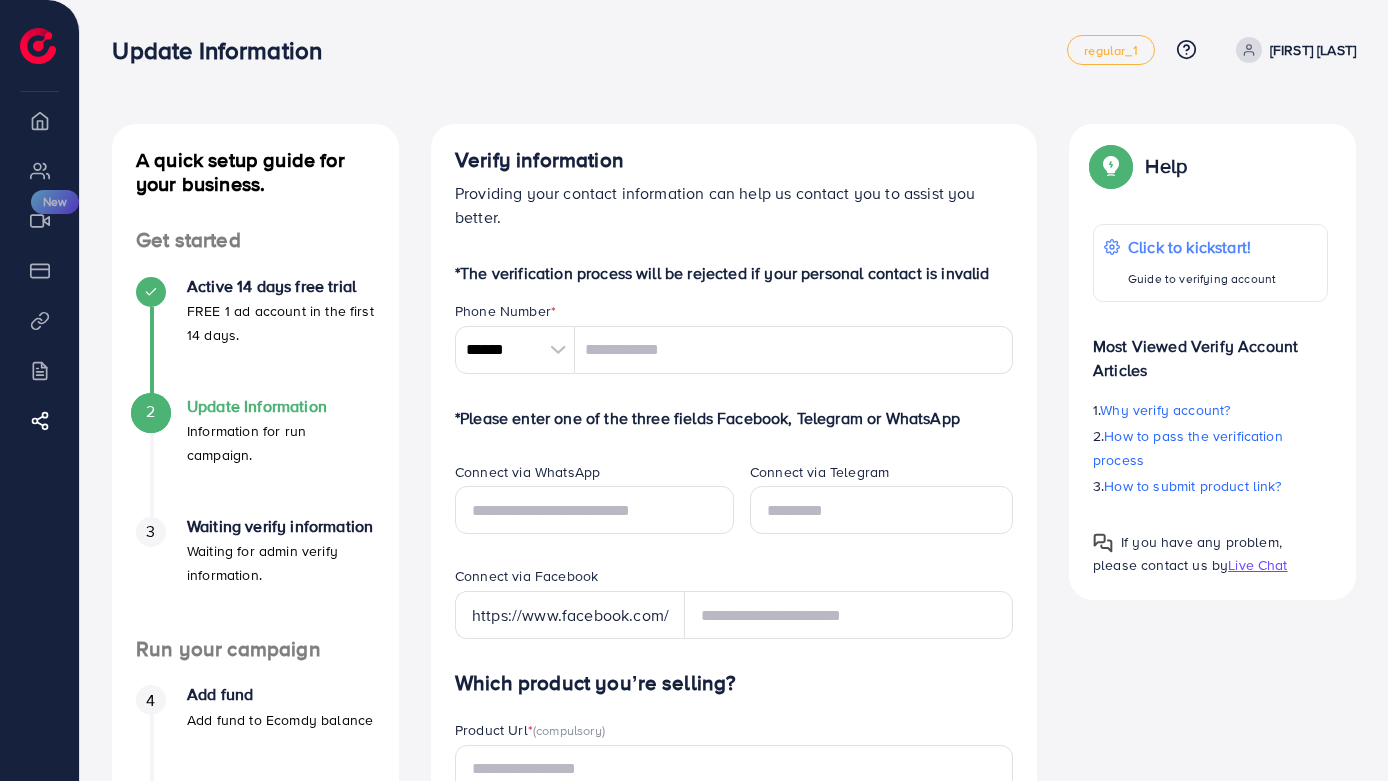 scroll, scrollTop: 0, scrollLeft: 0, axis: both 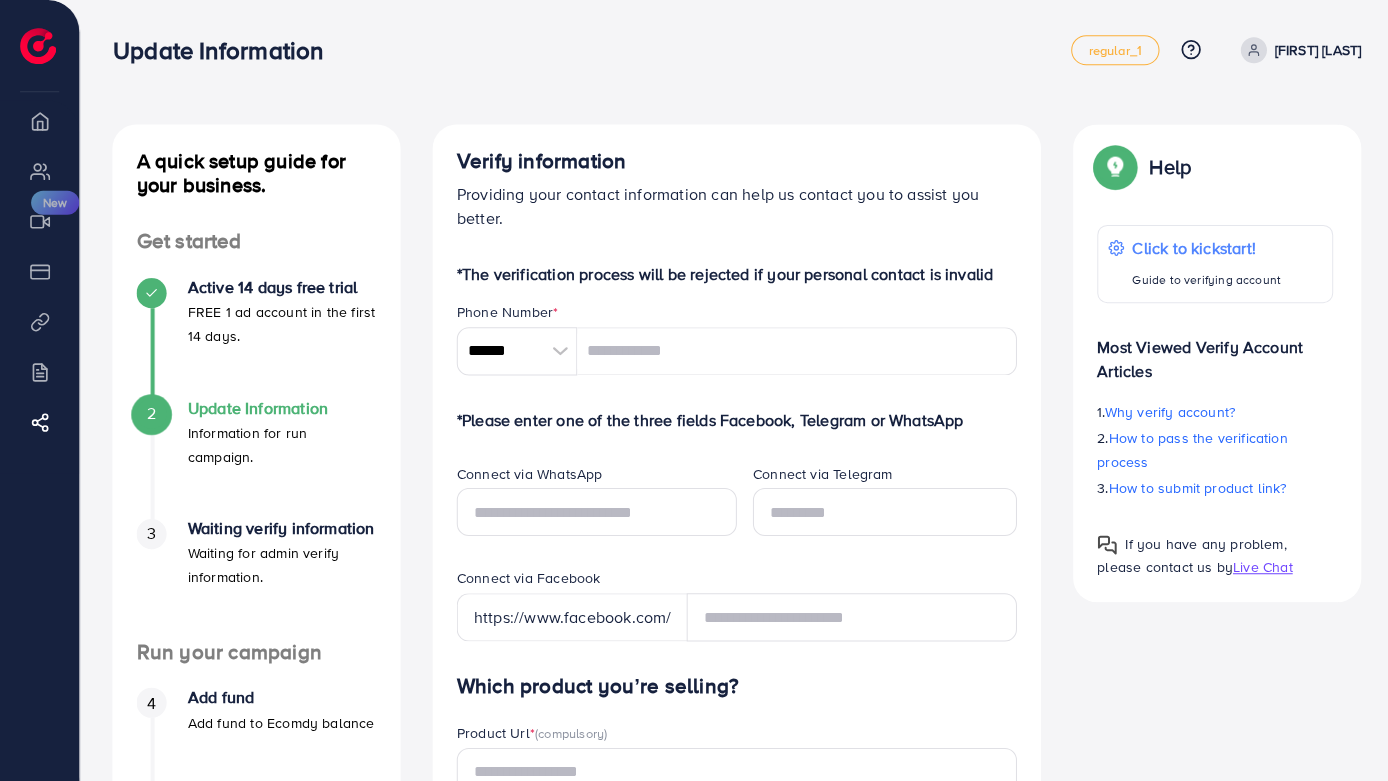click at bounding box center (557, 350) 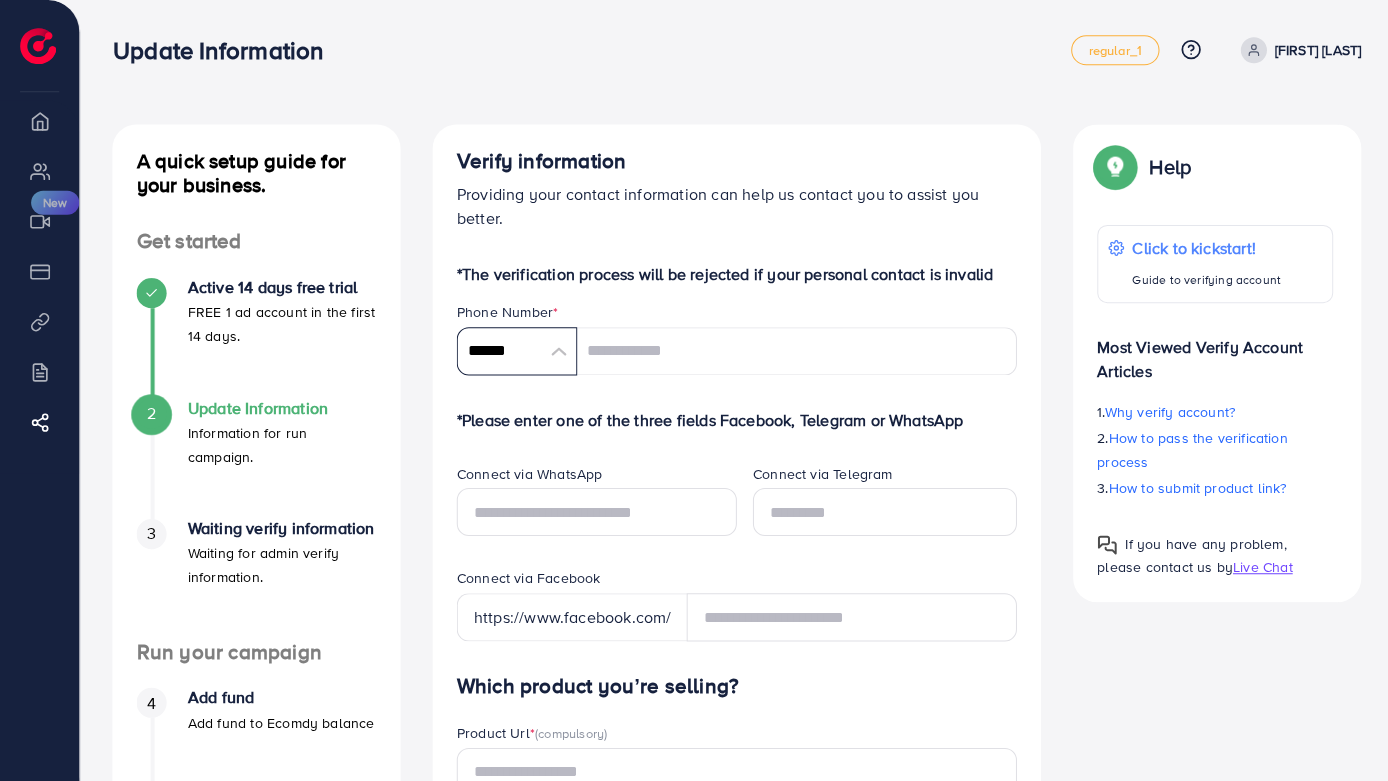 scroll, scrollTop: 9285, scrollLeft: 0, axis: vertical 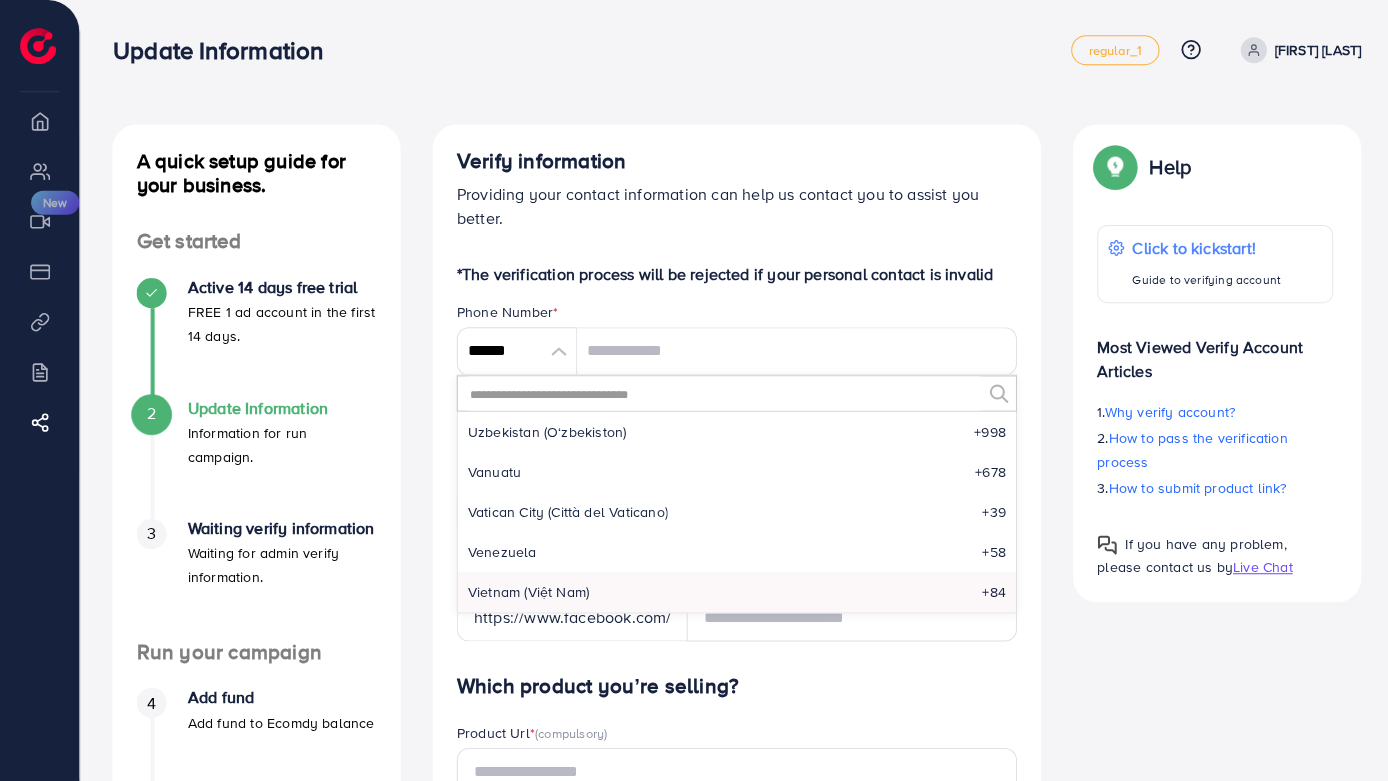 click at bounding box center [721, 392] 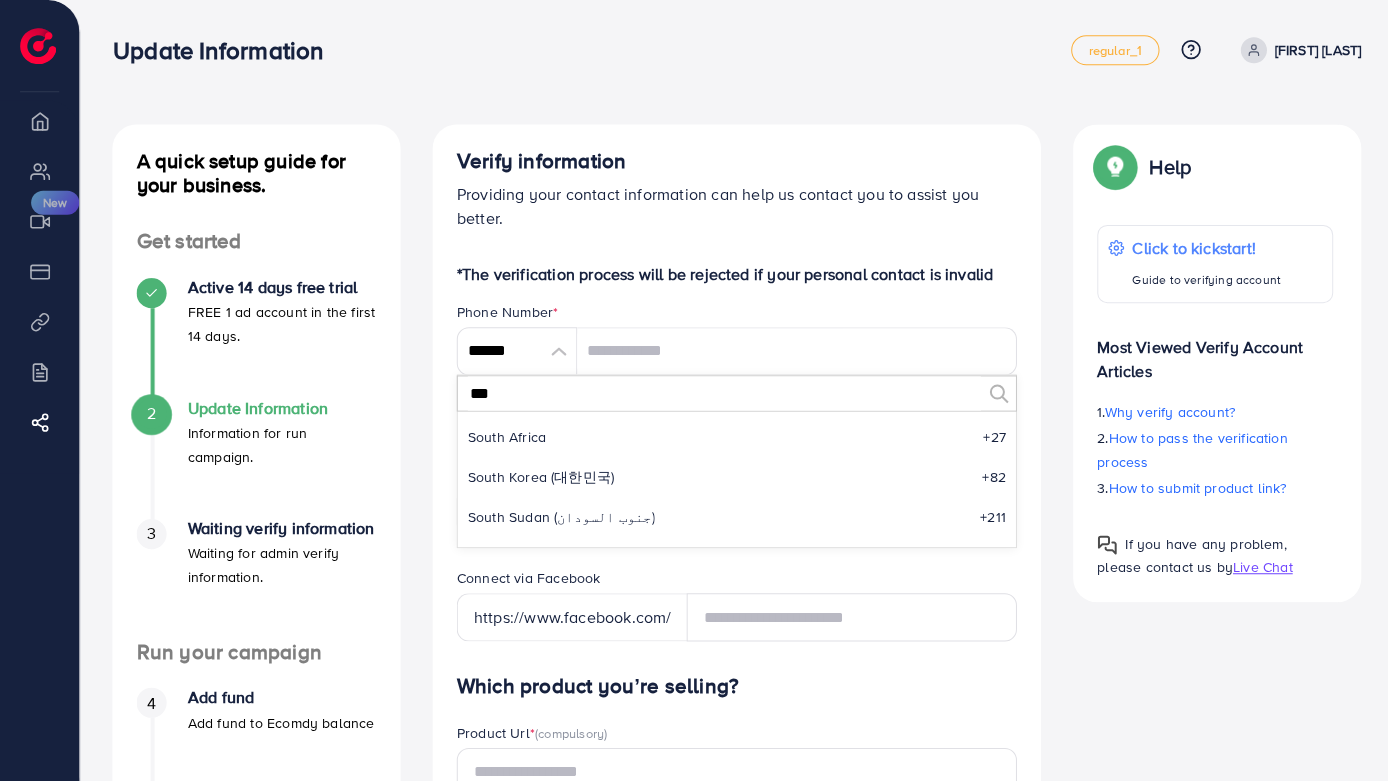 scroll, scrollTop: 0, scrollLeft: 0, axis: both 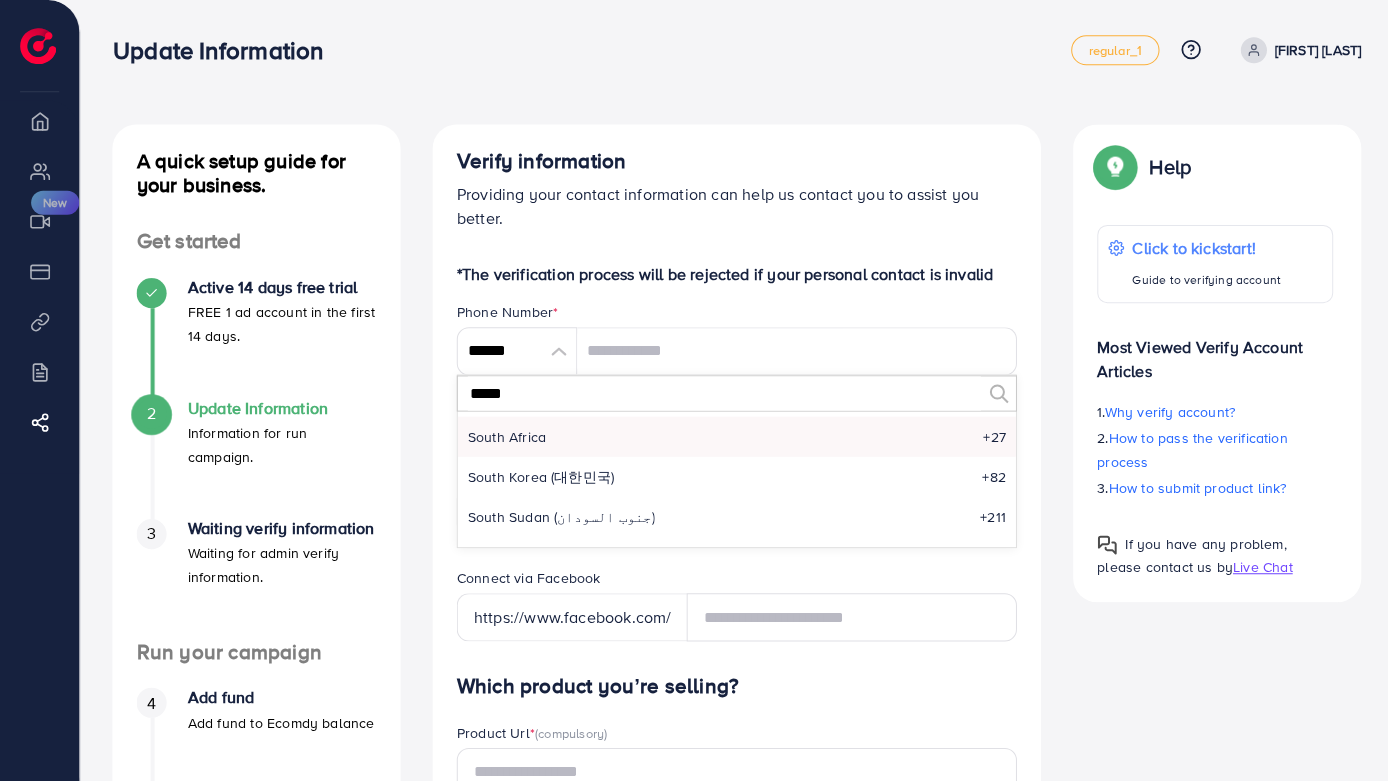 type on "*****" 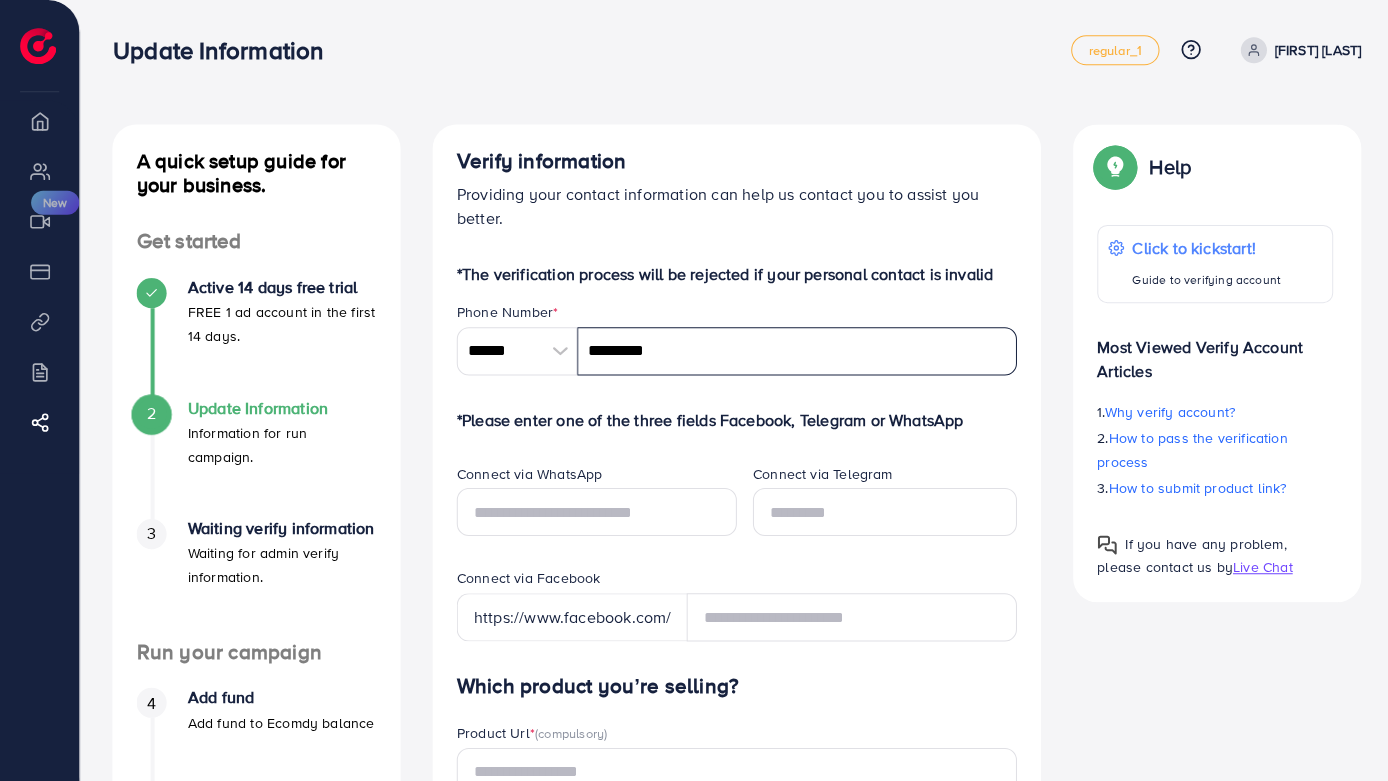 type on "*********" 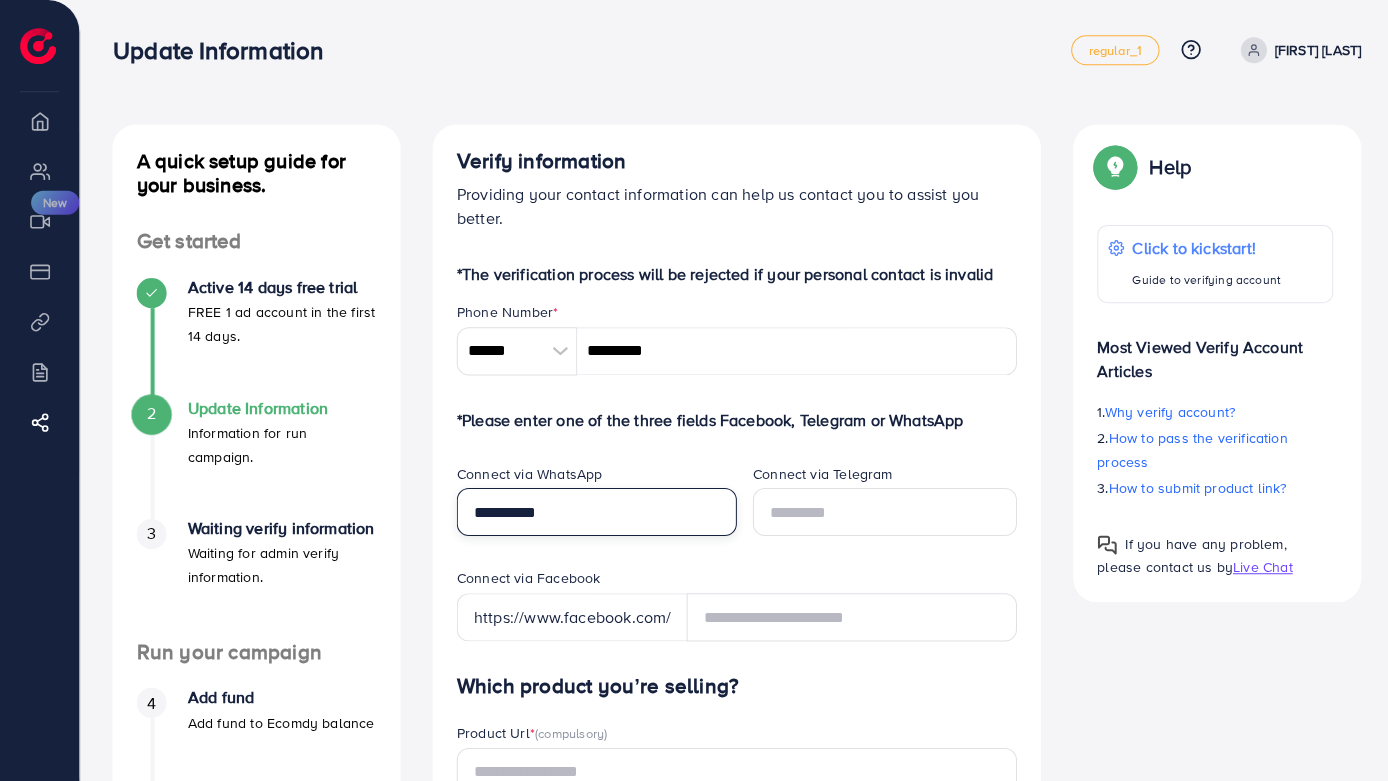 type on "**********" 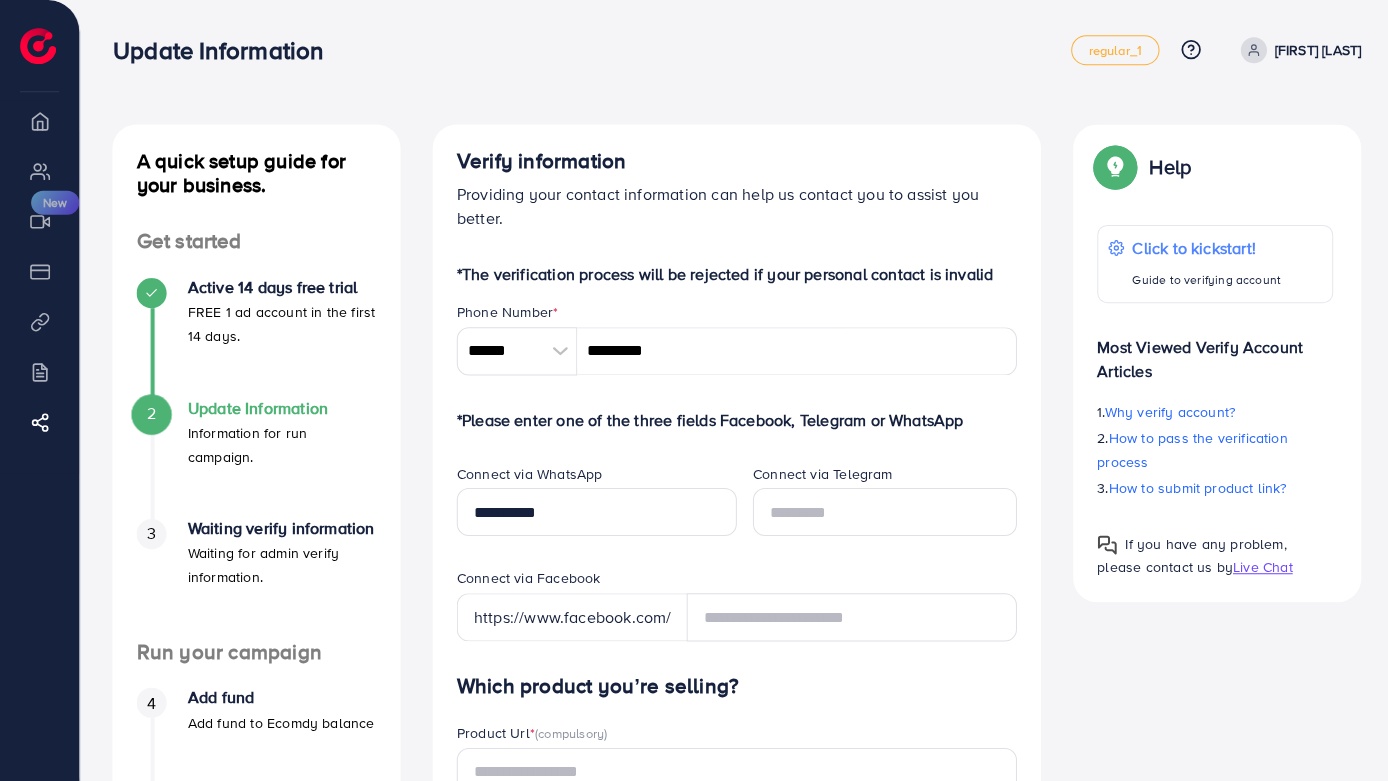 click on "**********" at bounding box center [734, 942] 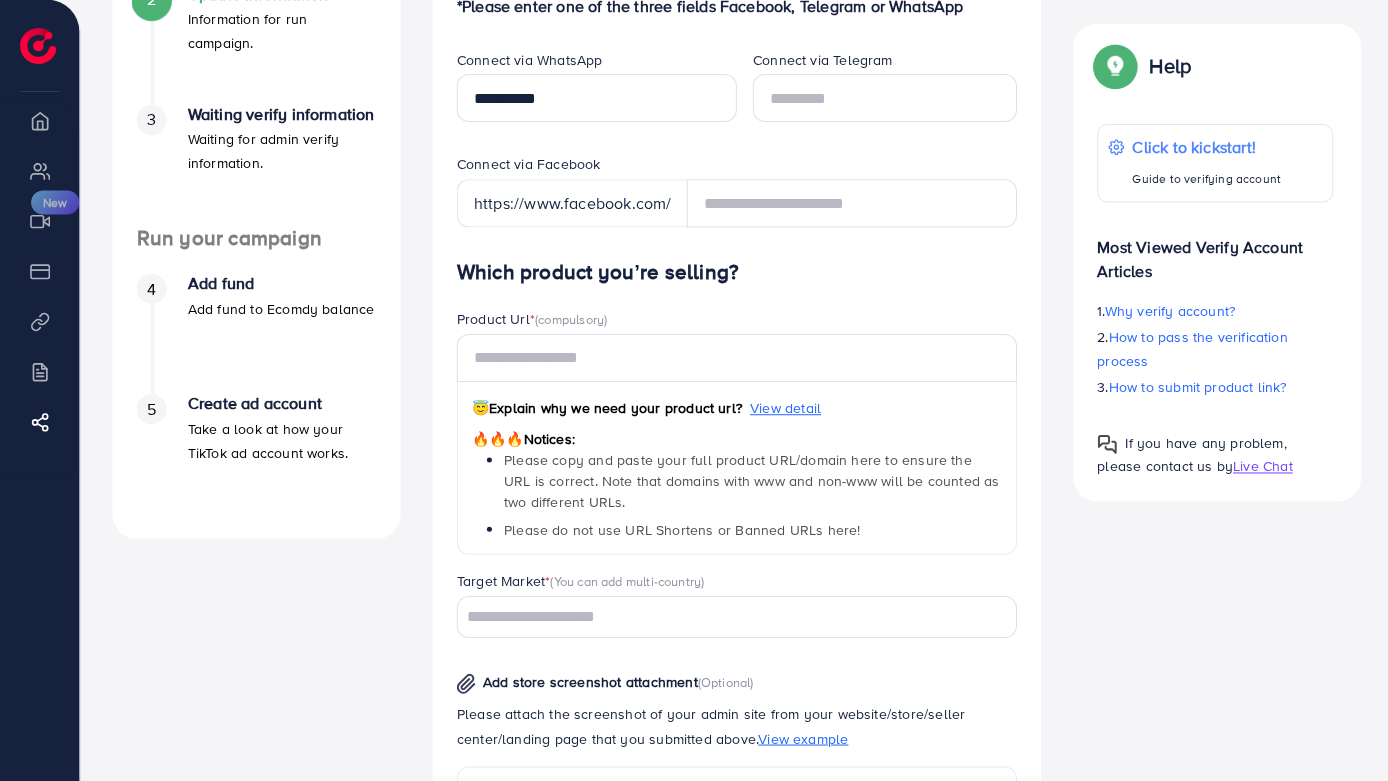 scroll, scrollTop: 424, scrollLeft: 0, axis: vertical 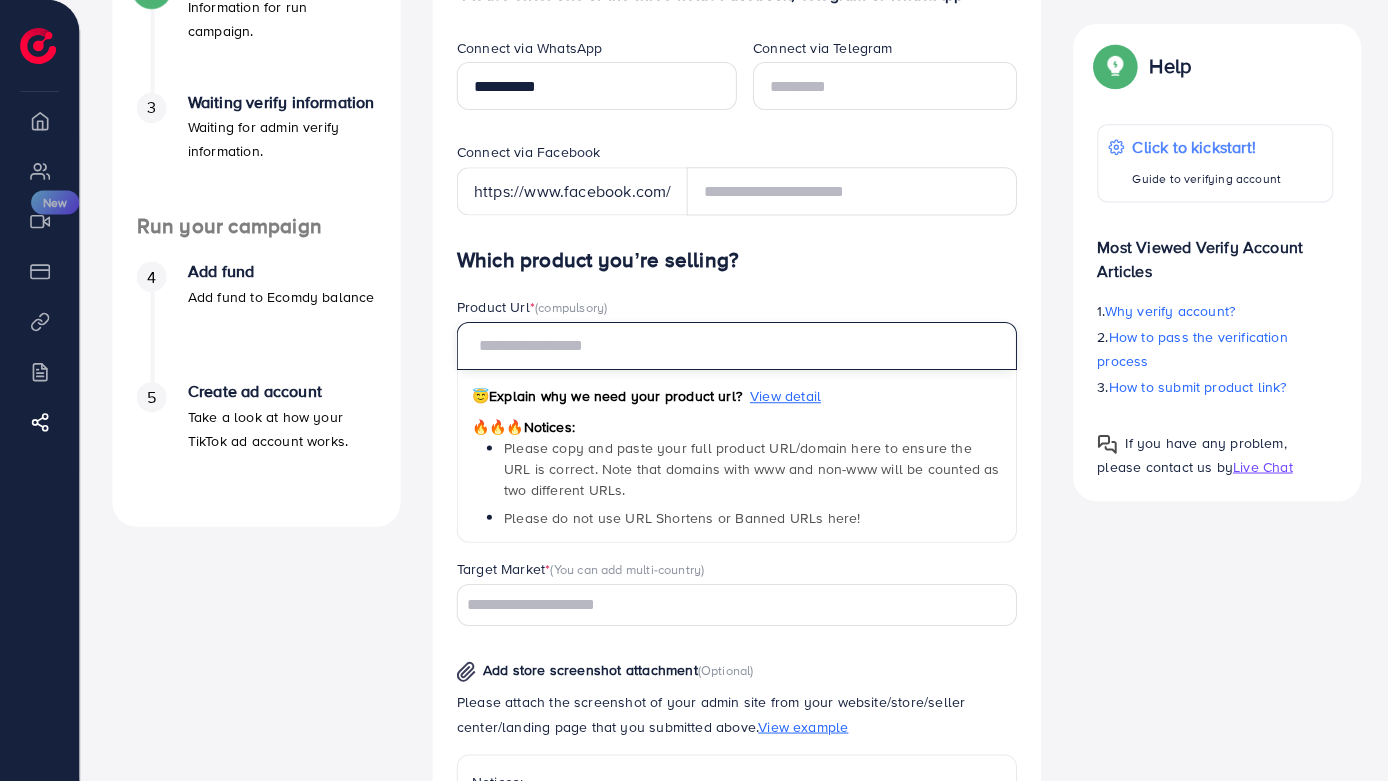 click at bounding box center [734, 345] 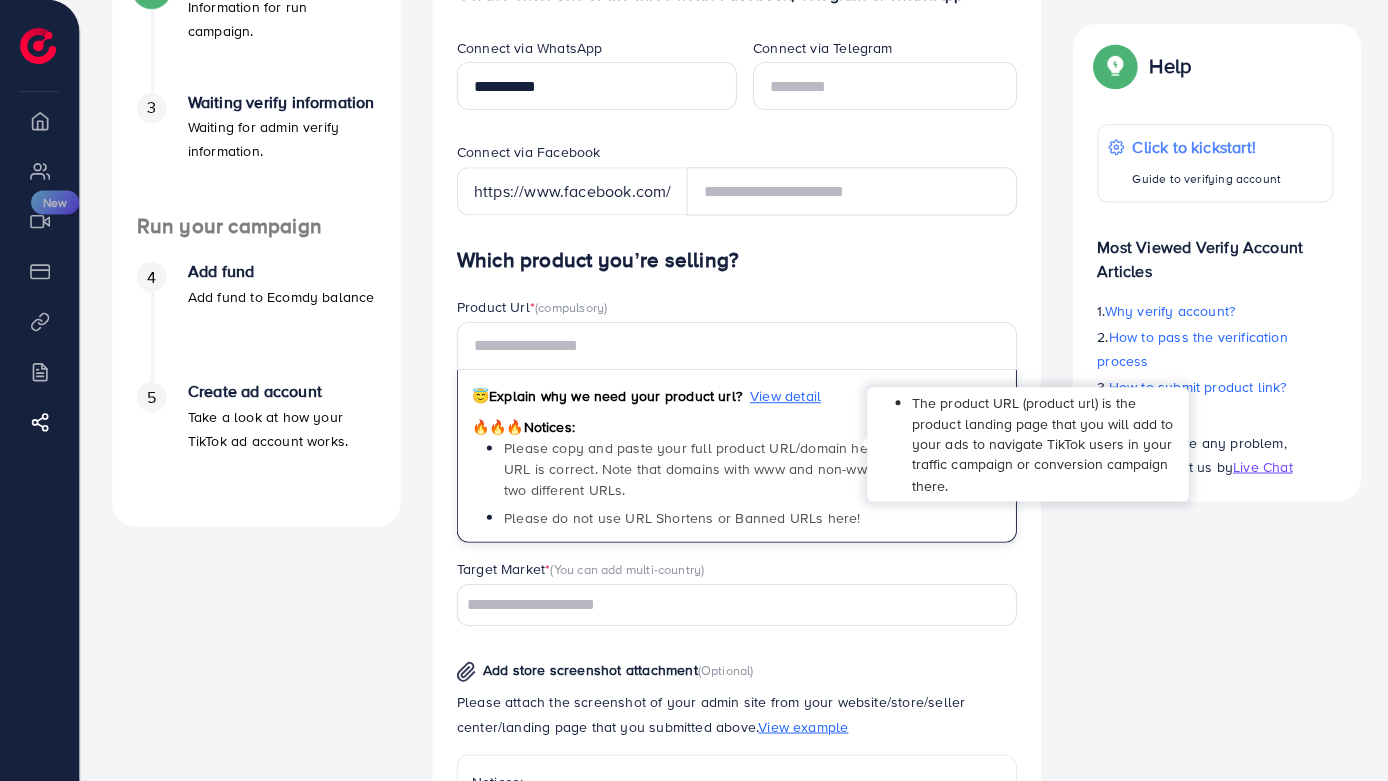 click on "View detail" at bounding box center (782, 395) 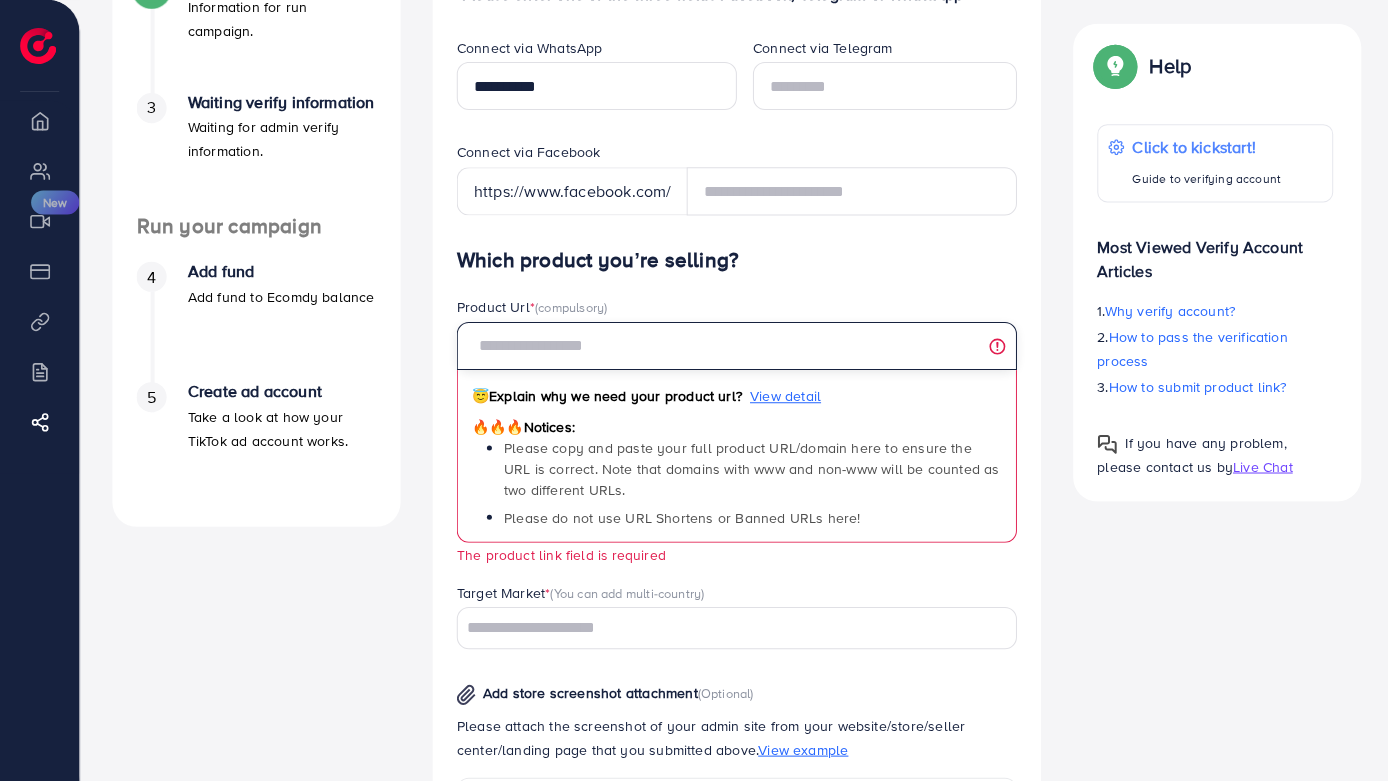 click at bounding box center (734, 345) 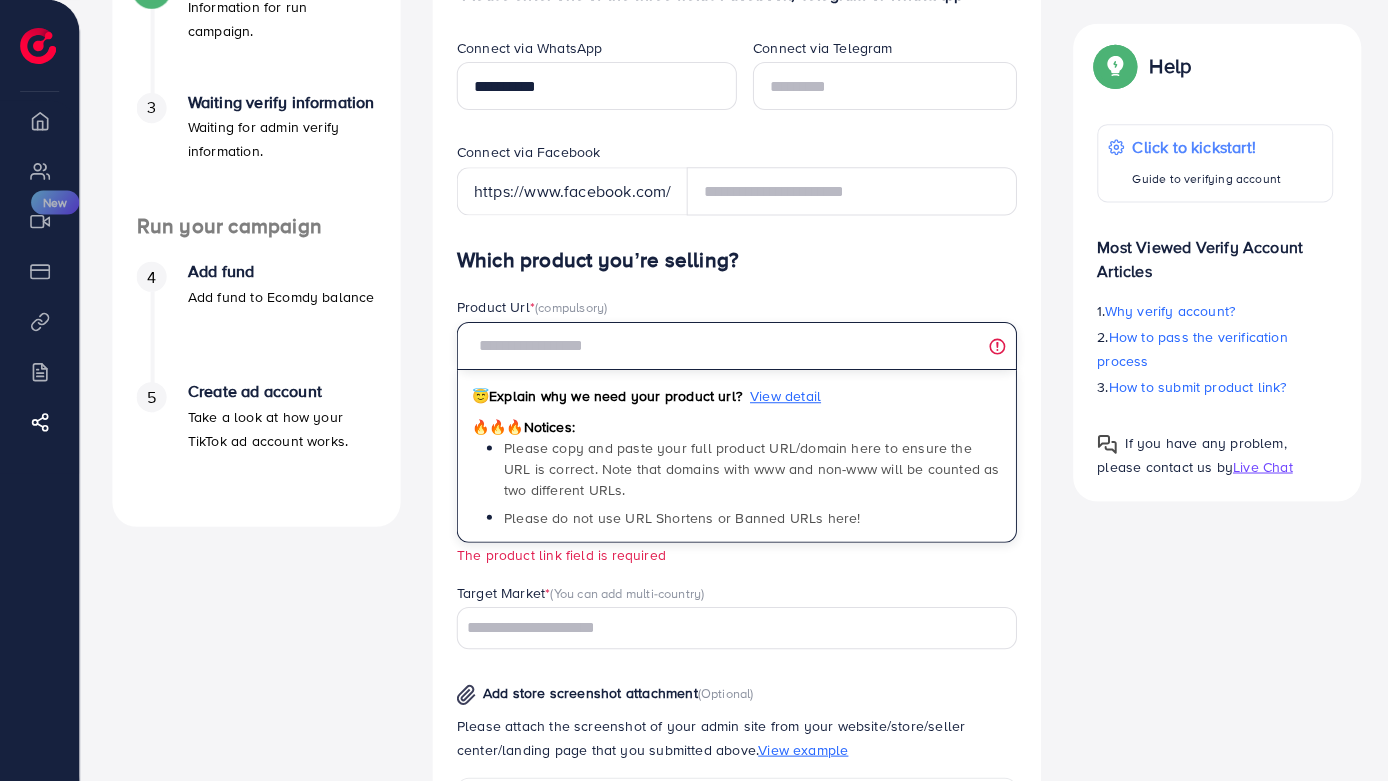 paste on "**********" 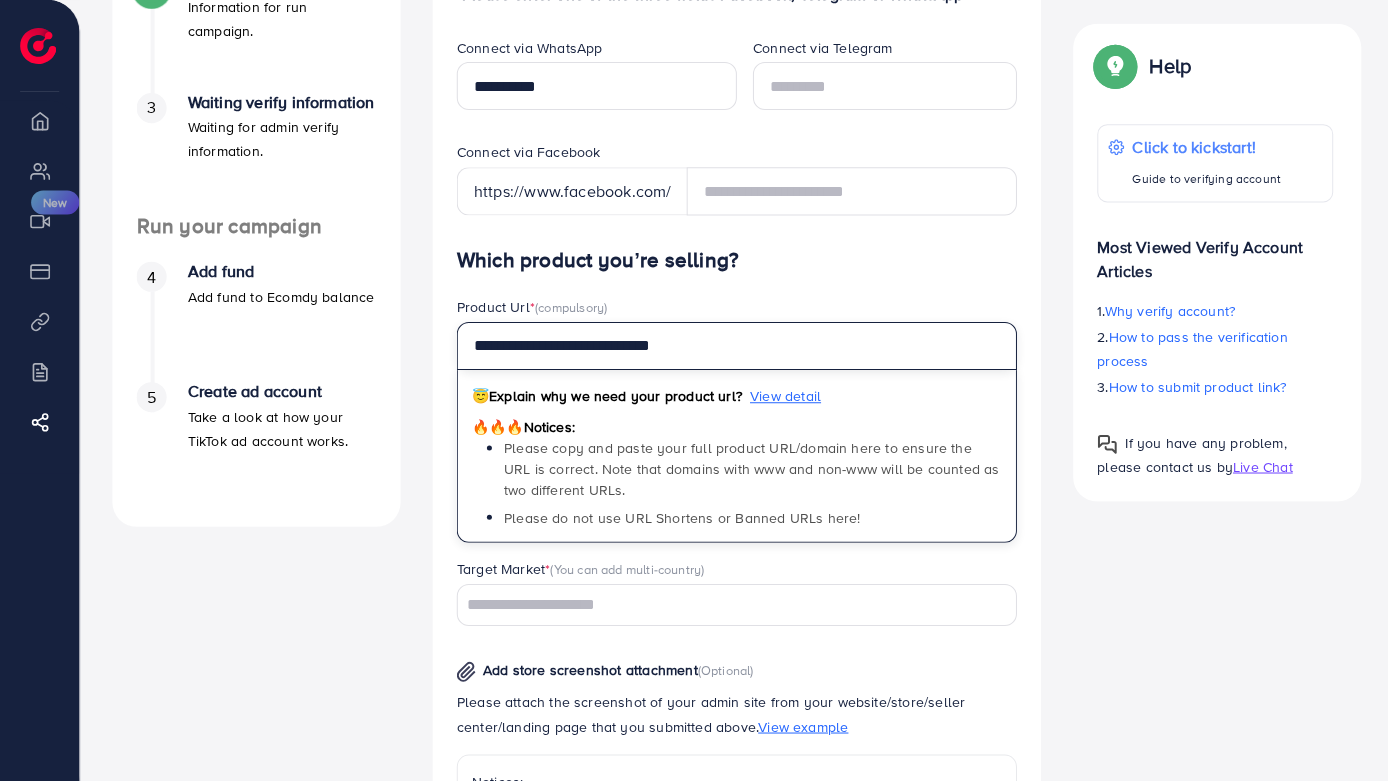 type on "**********" 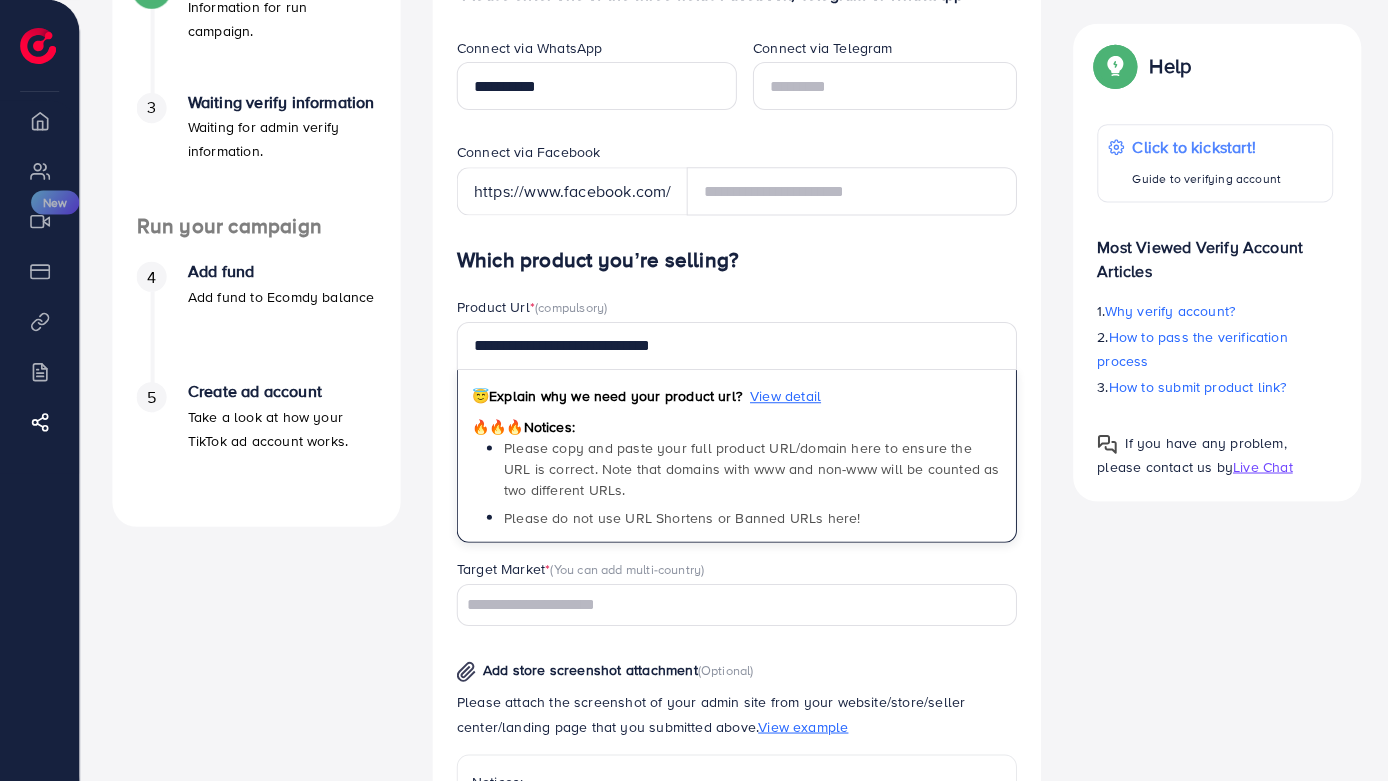 click on "Product Url  *  (compulsory)" at bounding box center (734, 308) 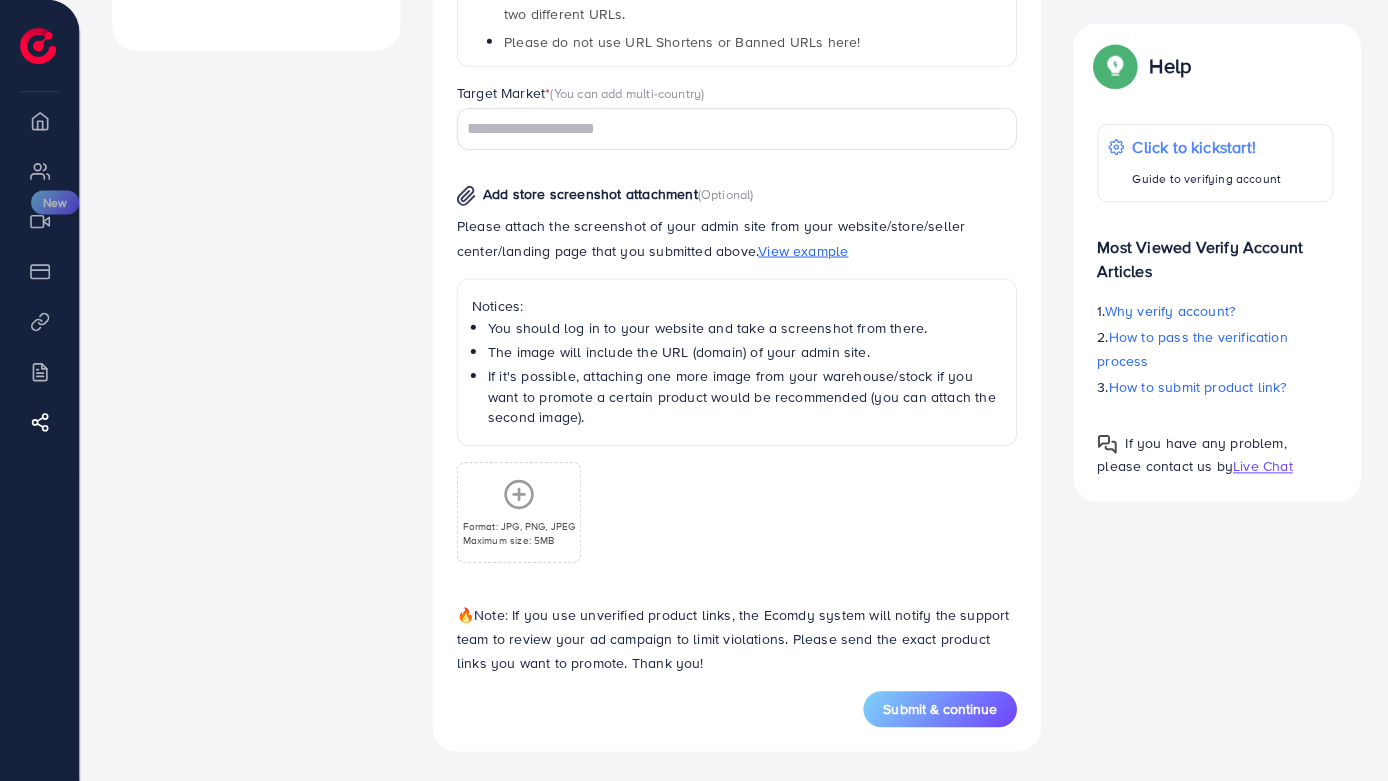 scroll, scrollTop: 912, scrollLeft: 0, axis: vertical 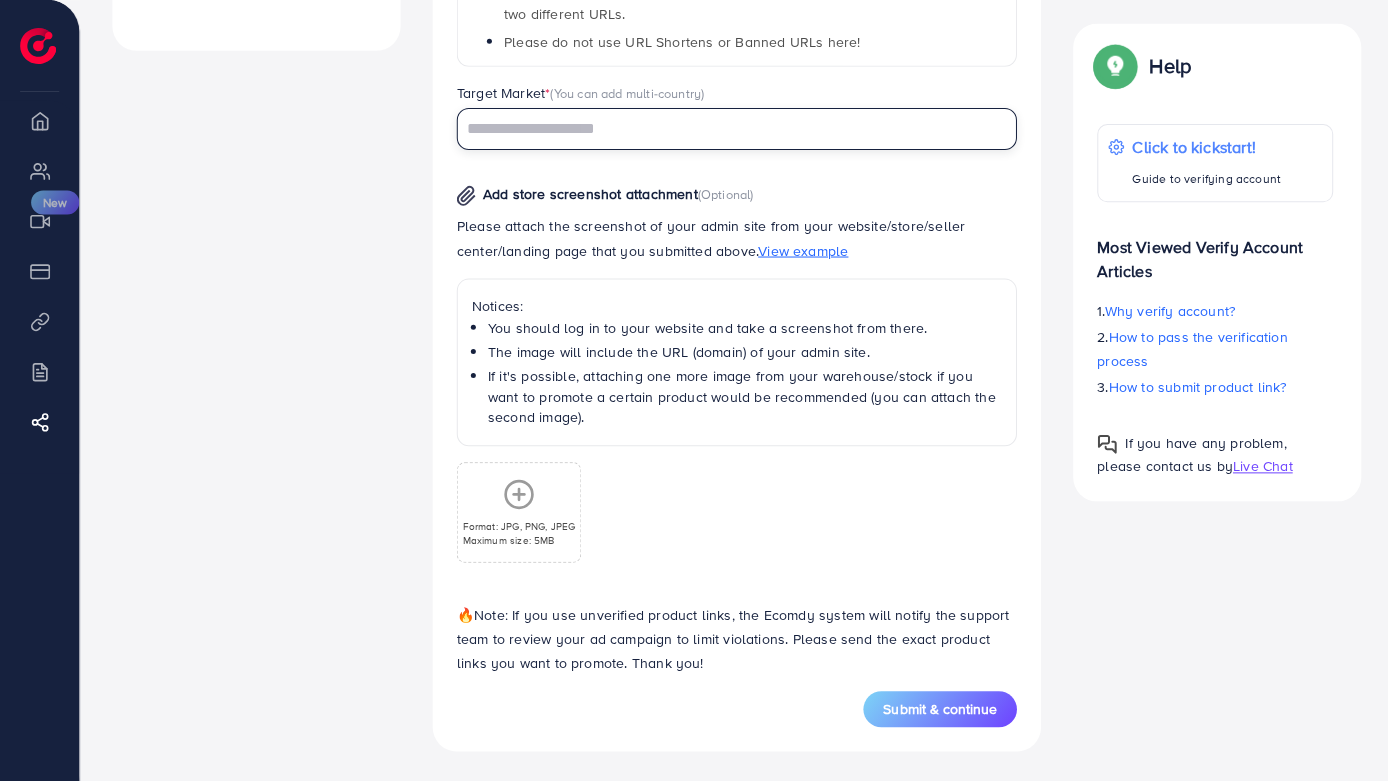 click at bounding box center (722, 129) 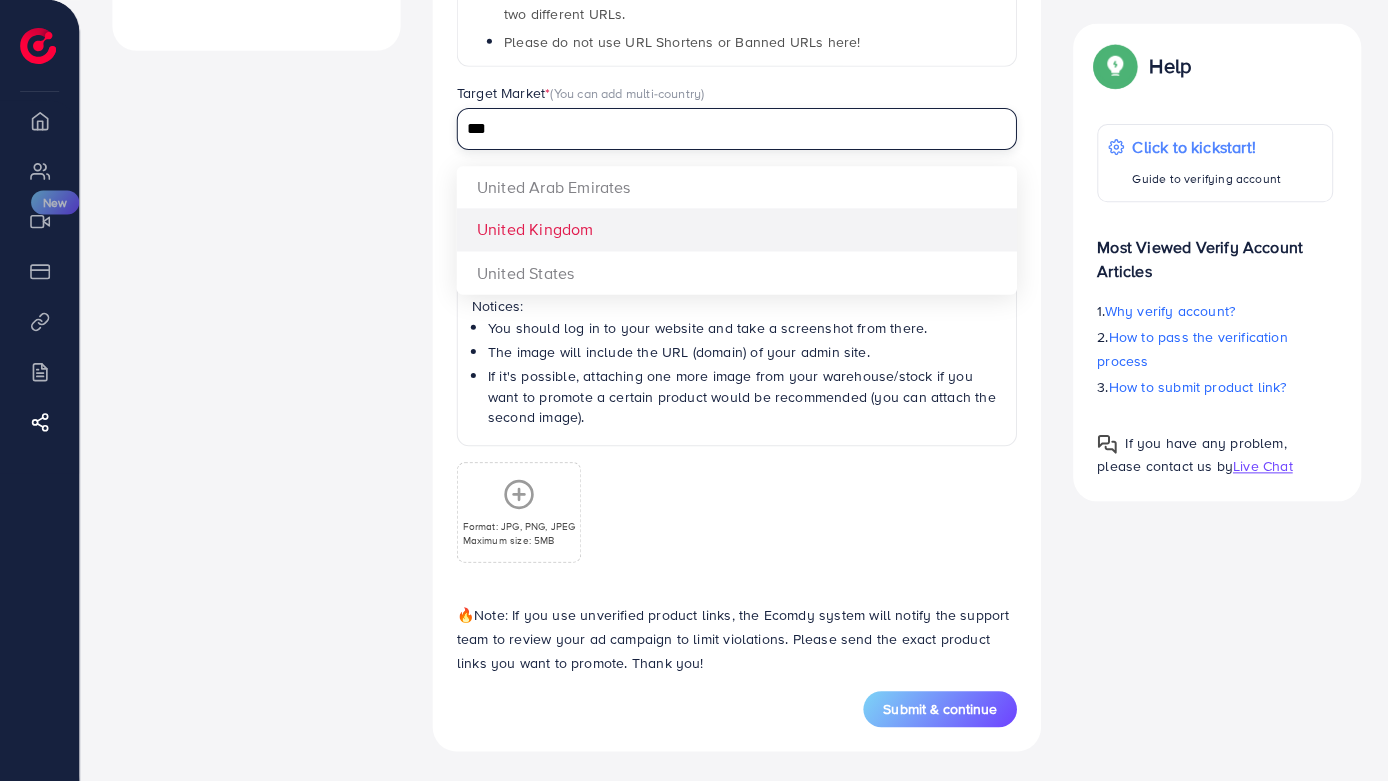 type on "***" 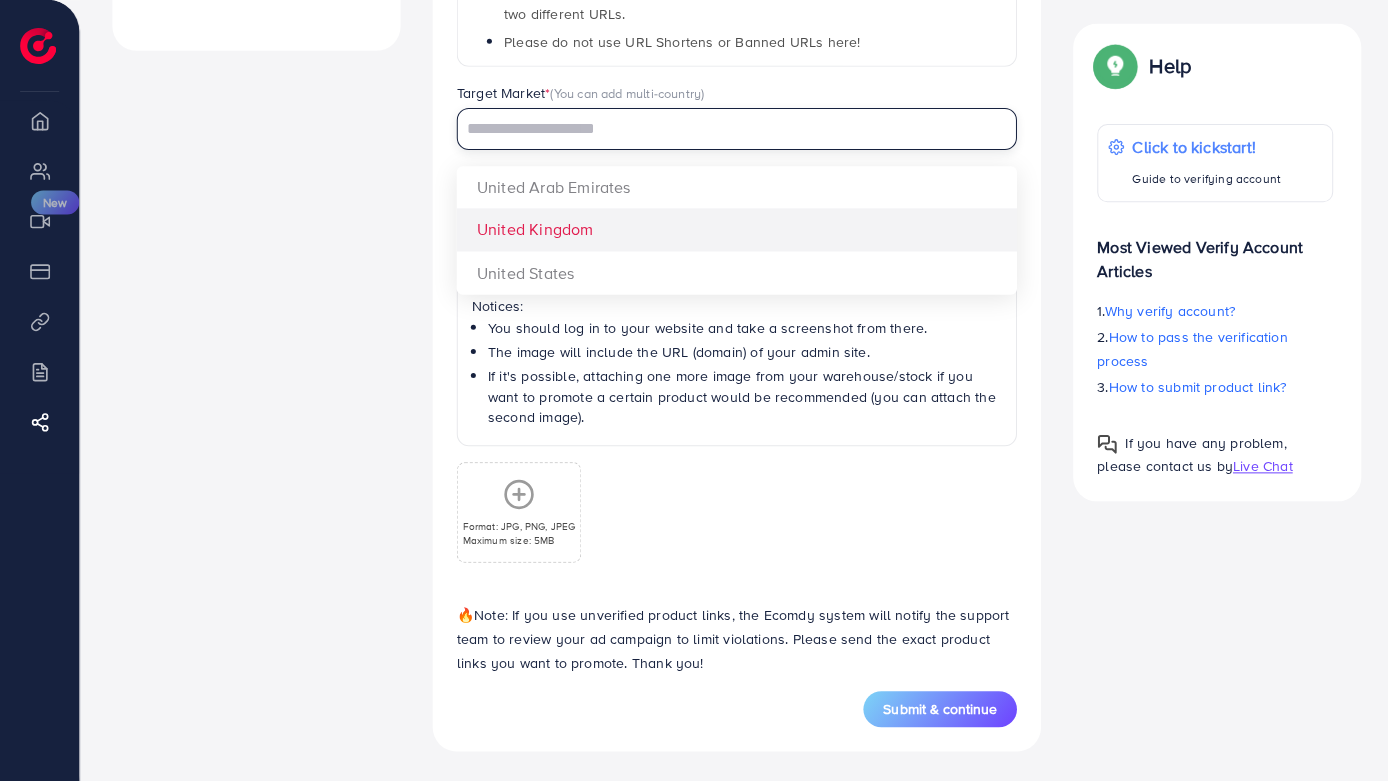 click on "**********" at bounding box center (734, 231) 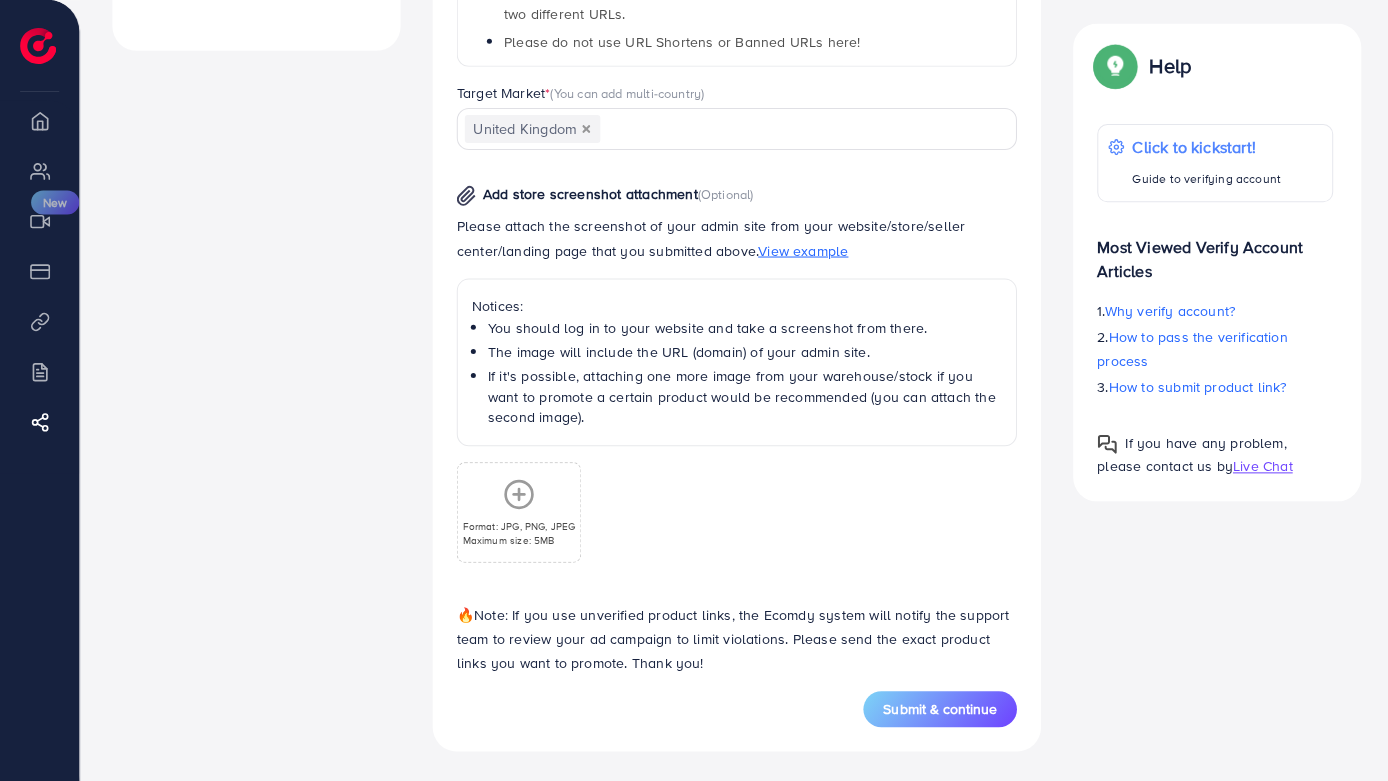 click at bounding box center (794, 129) 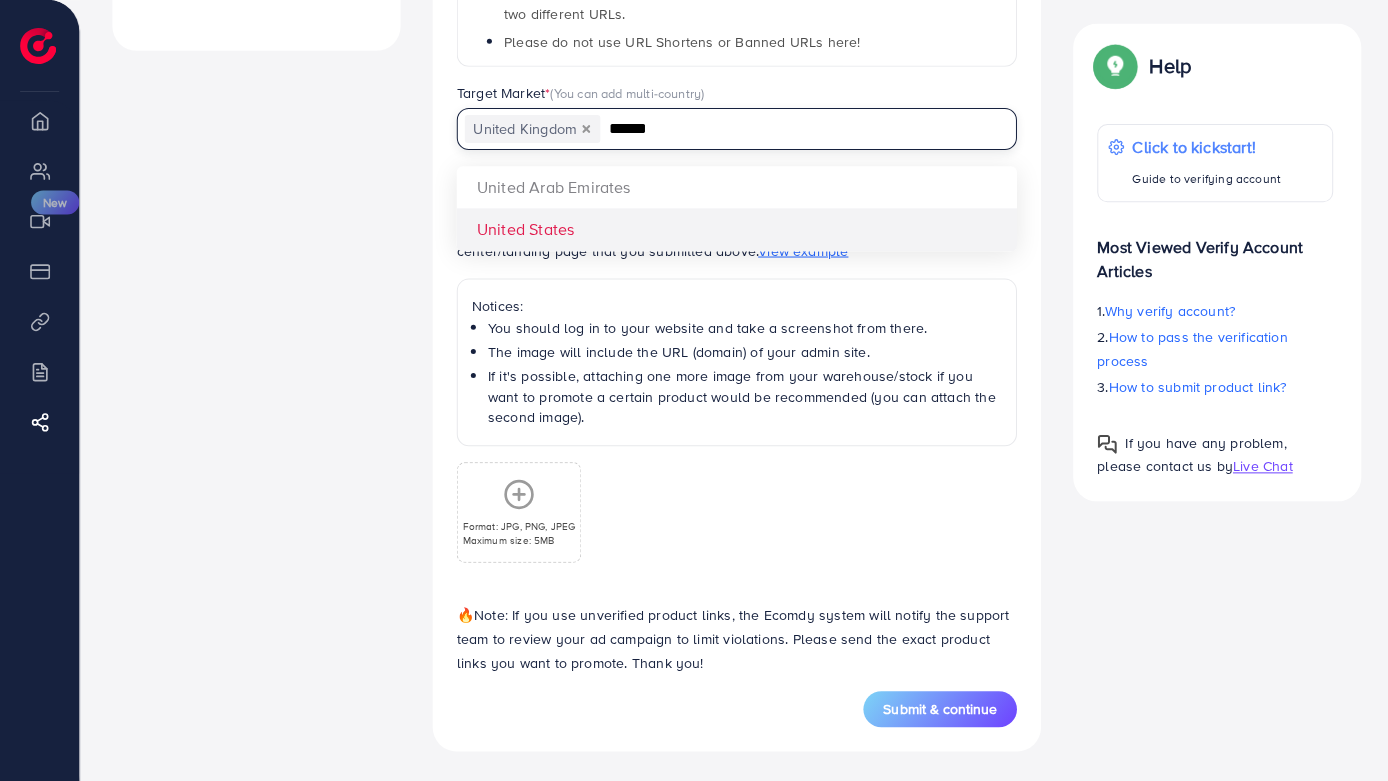 type on "******" 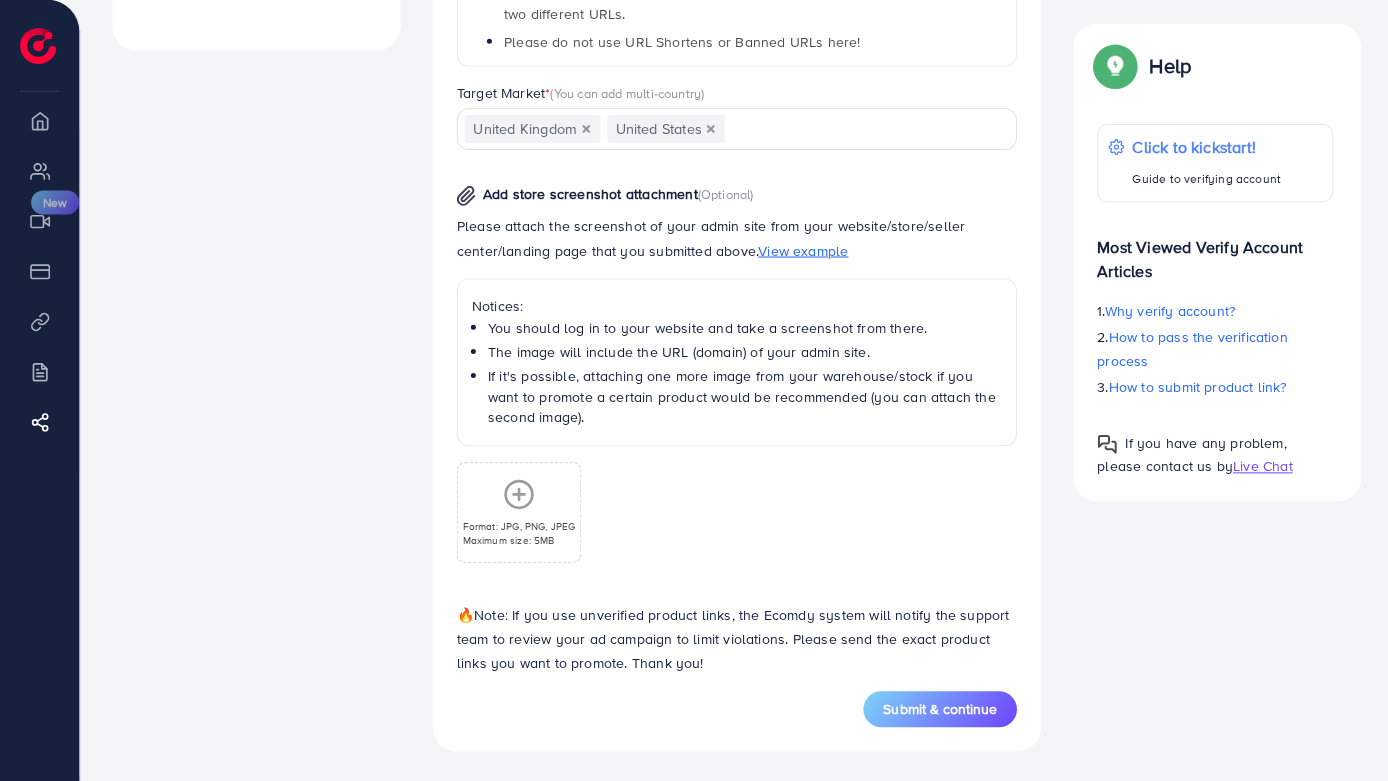 click at bounding box center [855, 129] 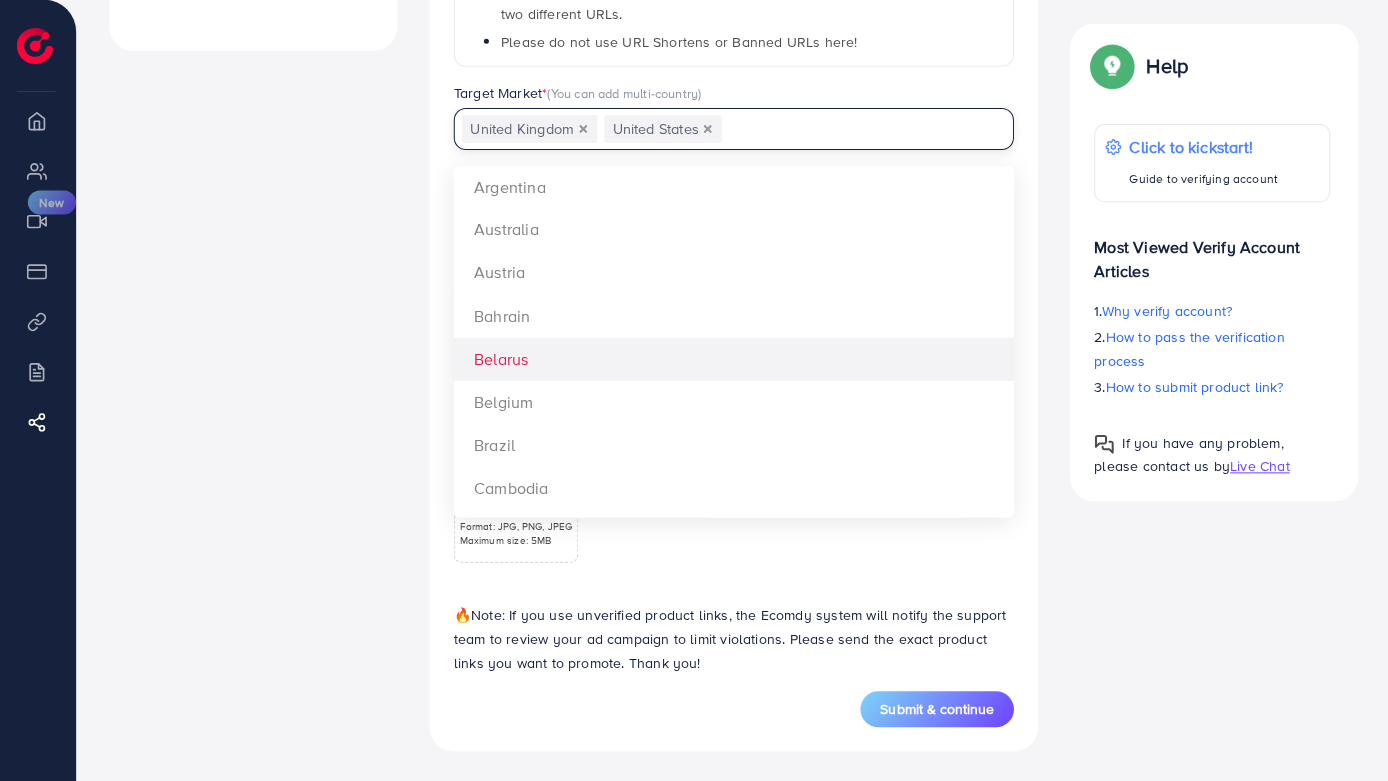 scroll, scrollTop: 936, scrollLeft: 0, axis: vertical 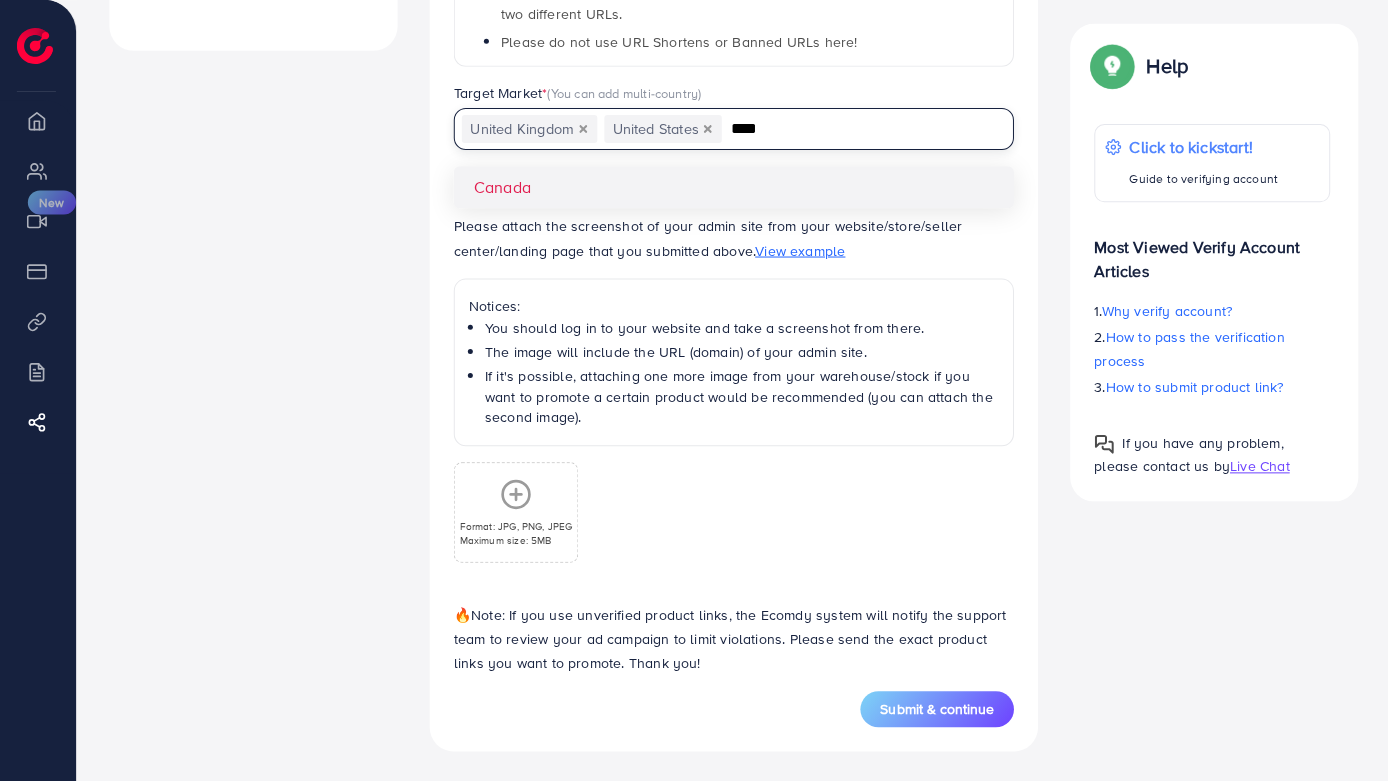 type on "****" 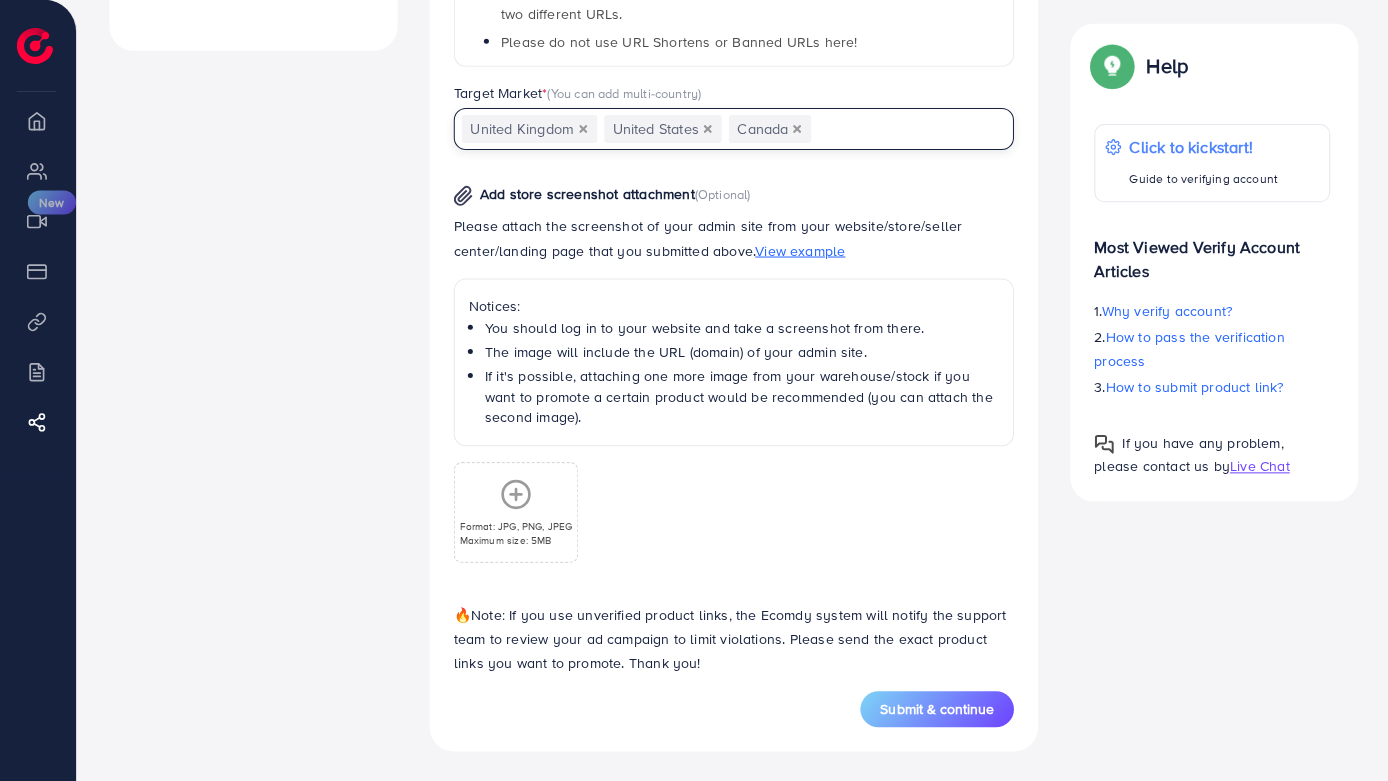 click at bounding box center [900, 129] 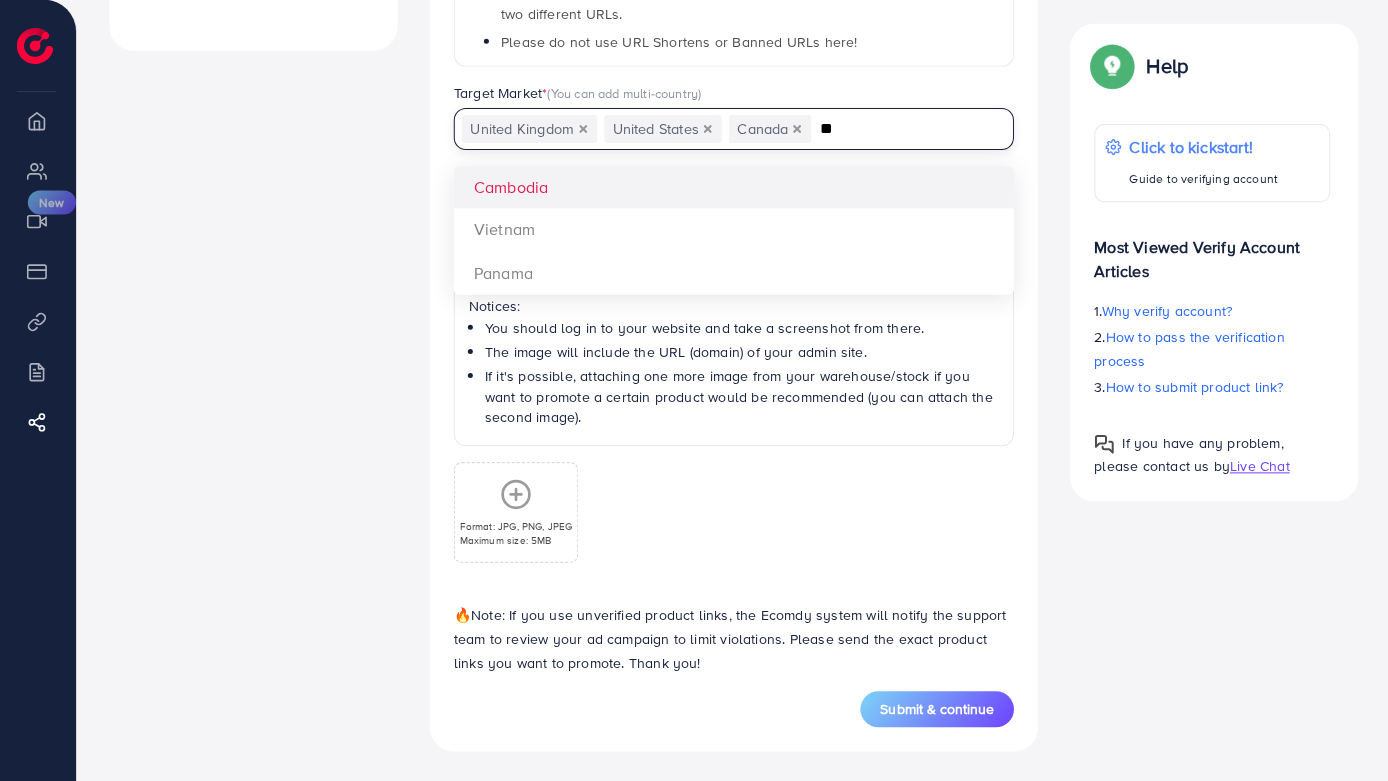 type on "*" 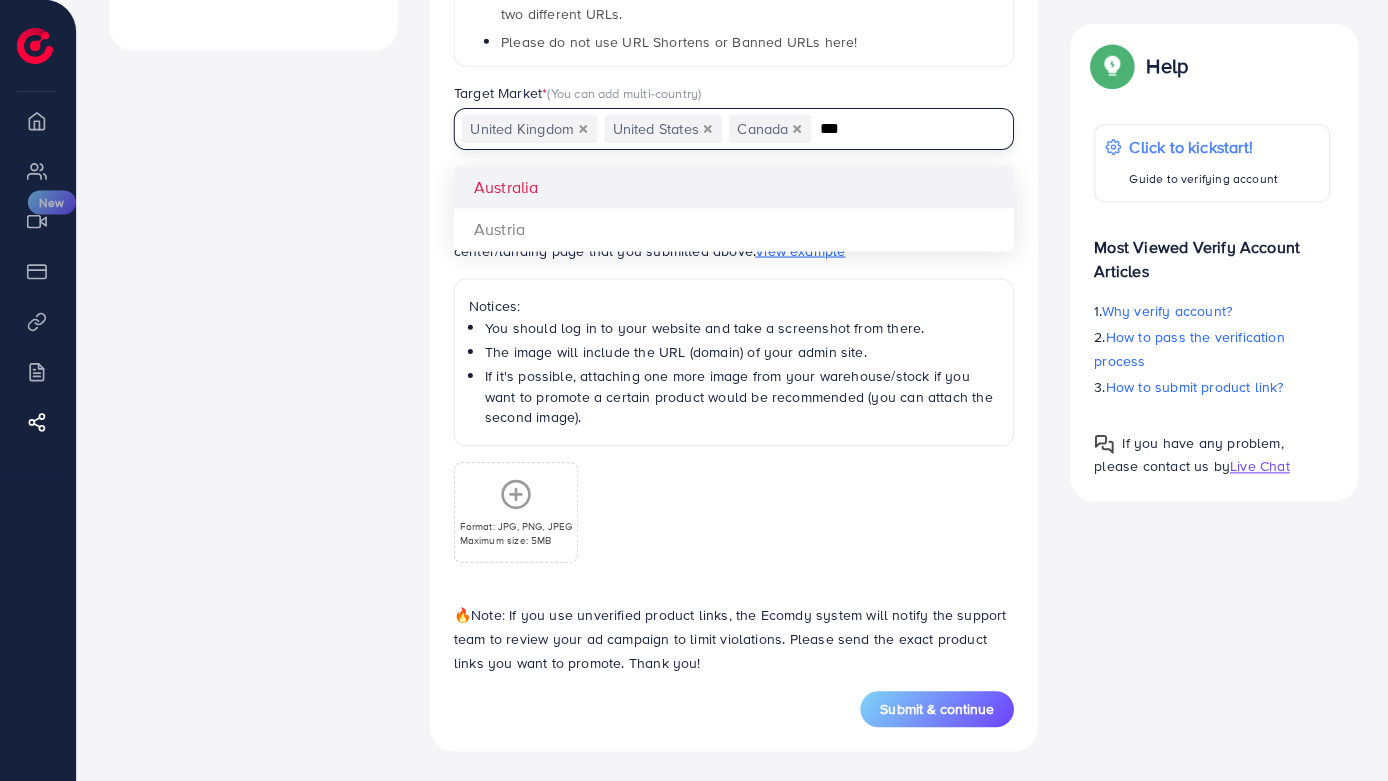 type on "***" 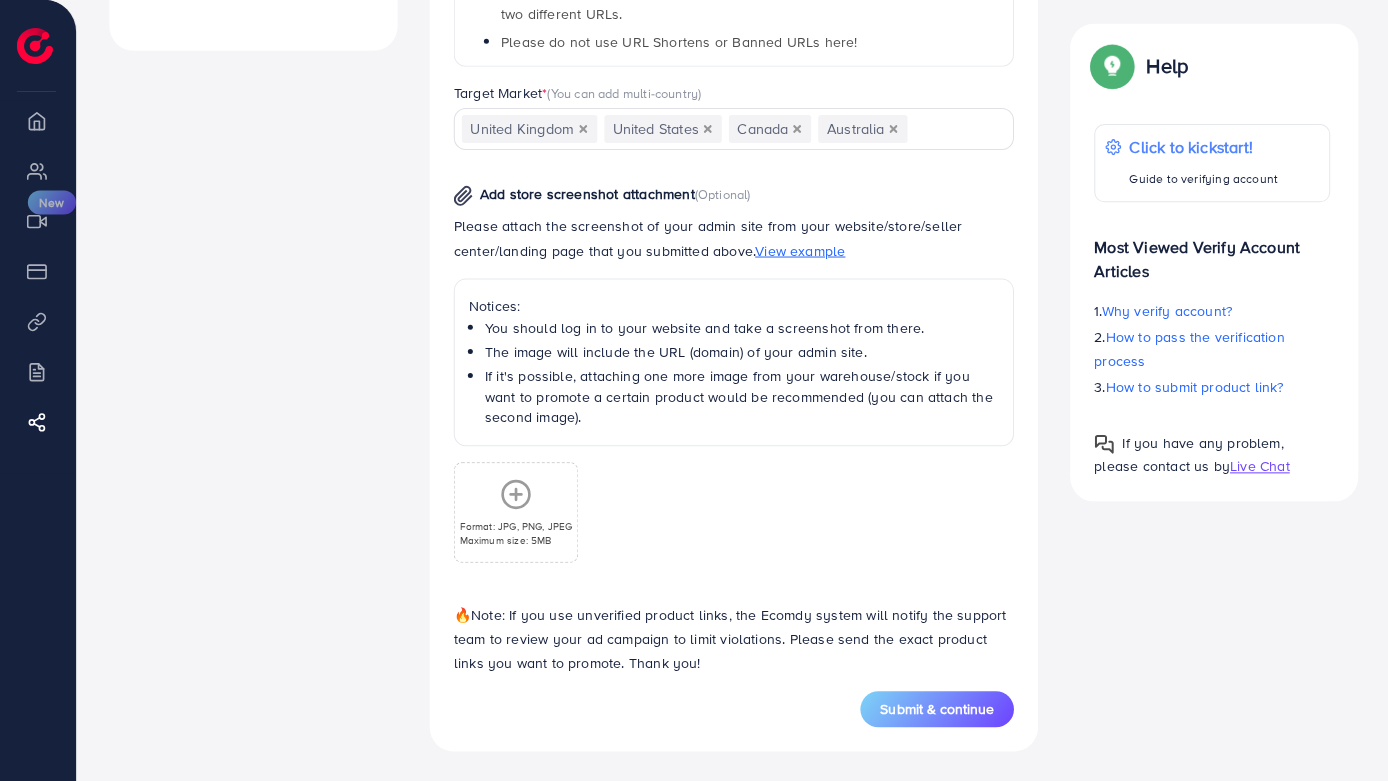 click at bounding box center (948, 129) 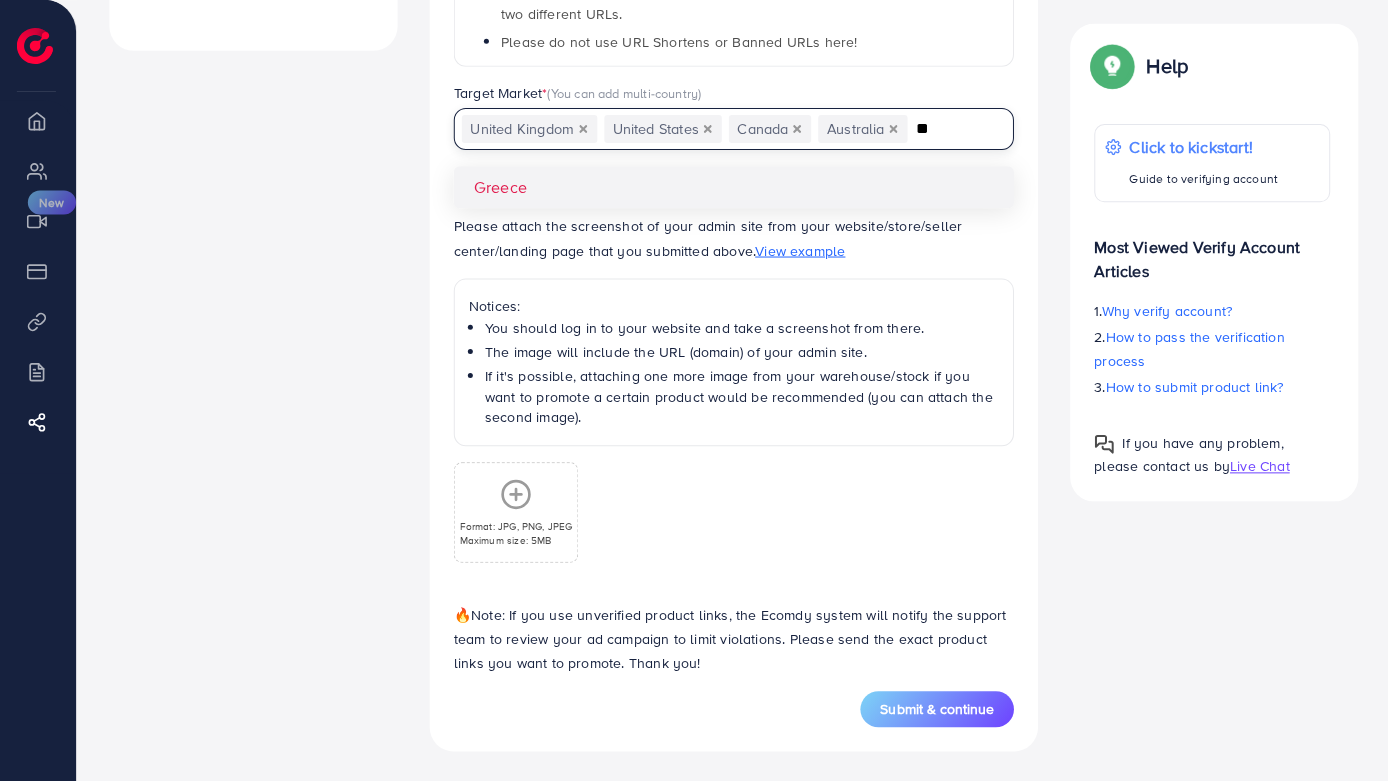 type on "*" 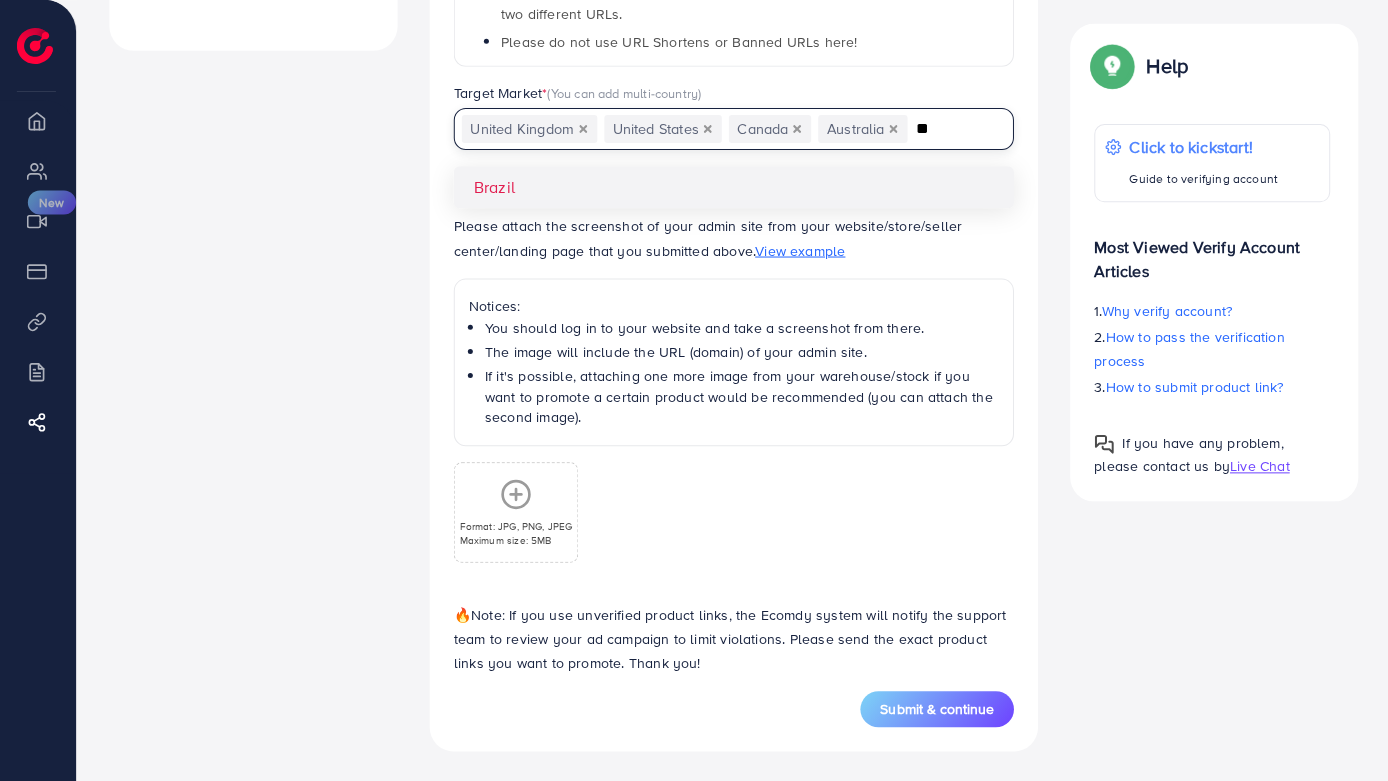 type on "*" 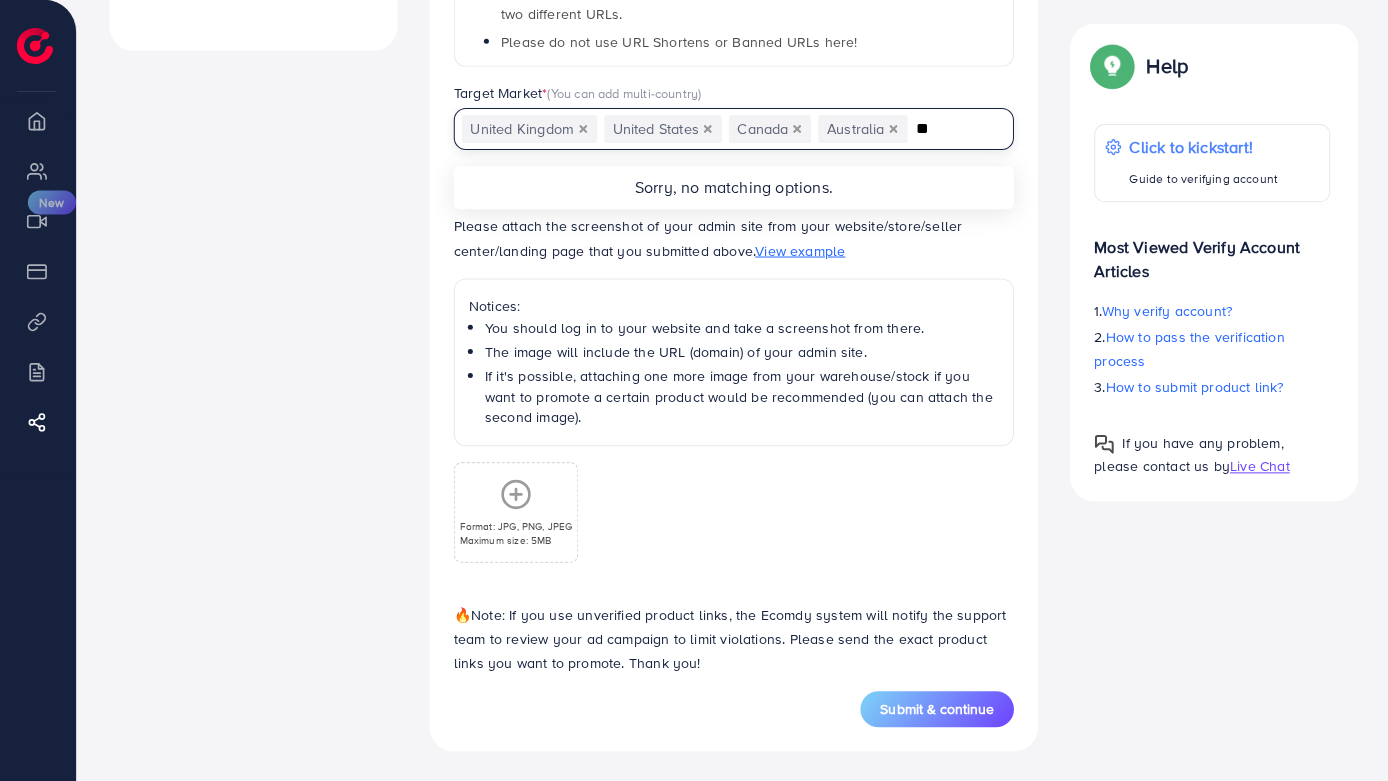 type on "*" 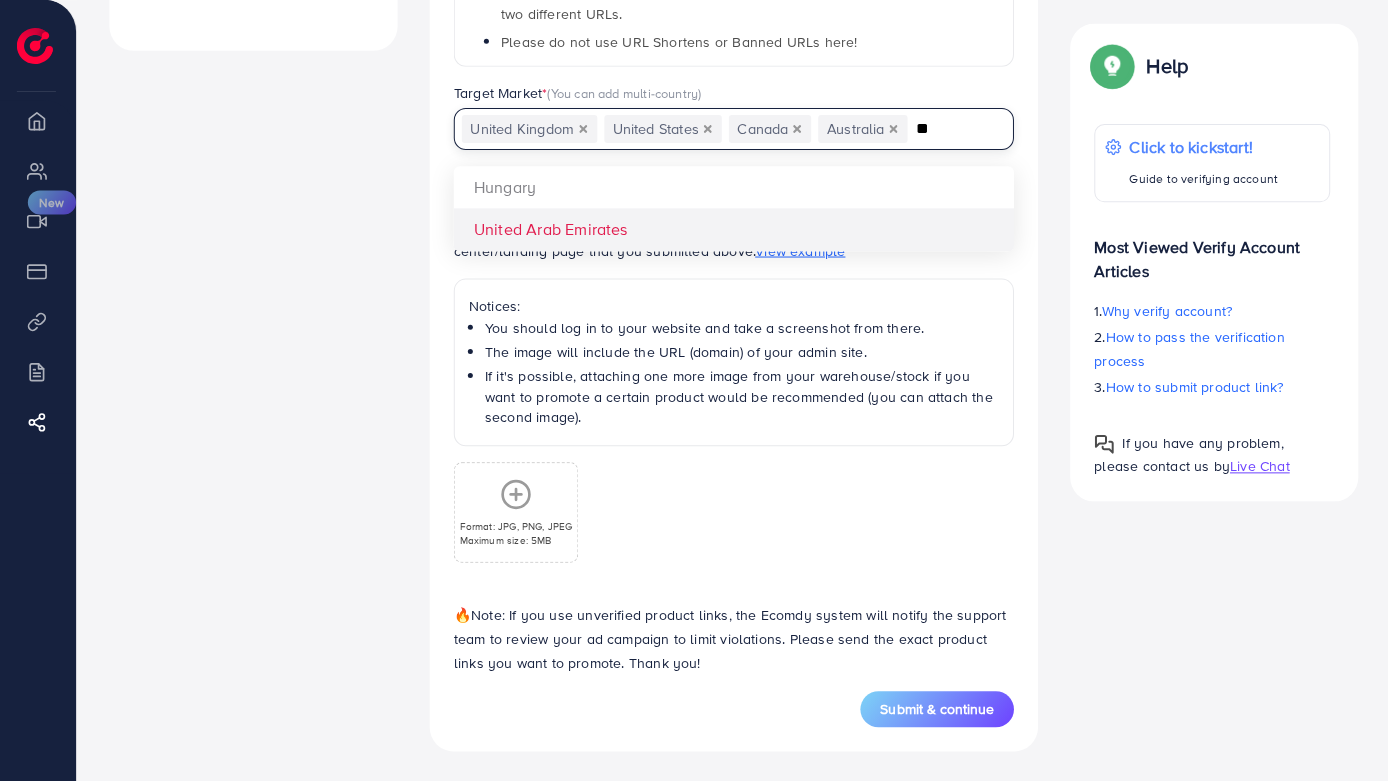 type on "**" 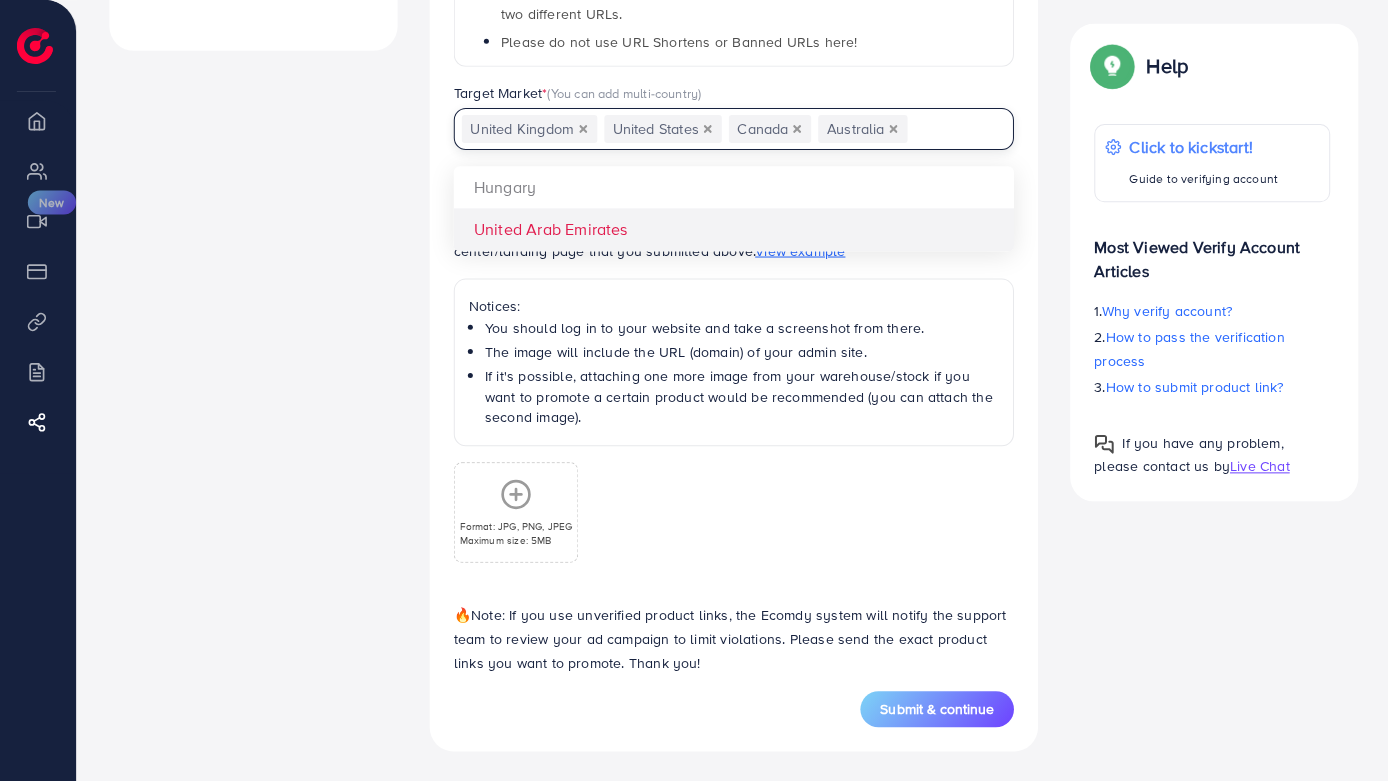 click on "**********" at bounding box center [734, 231] 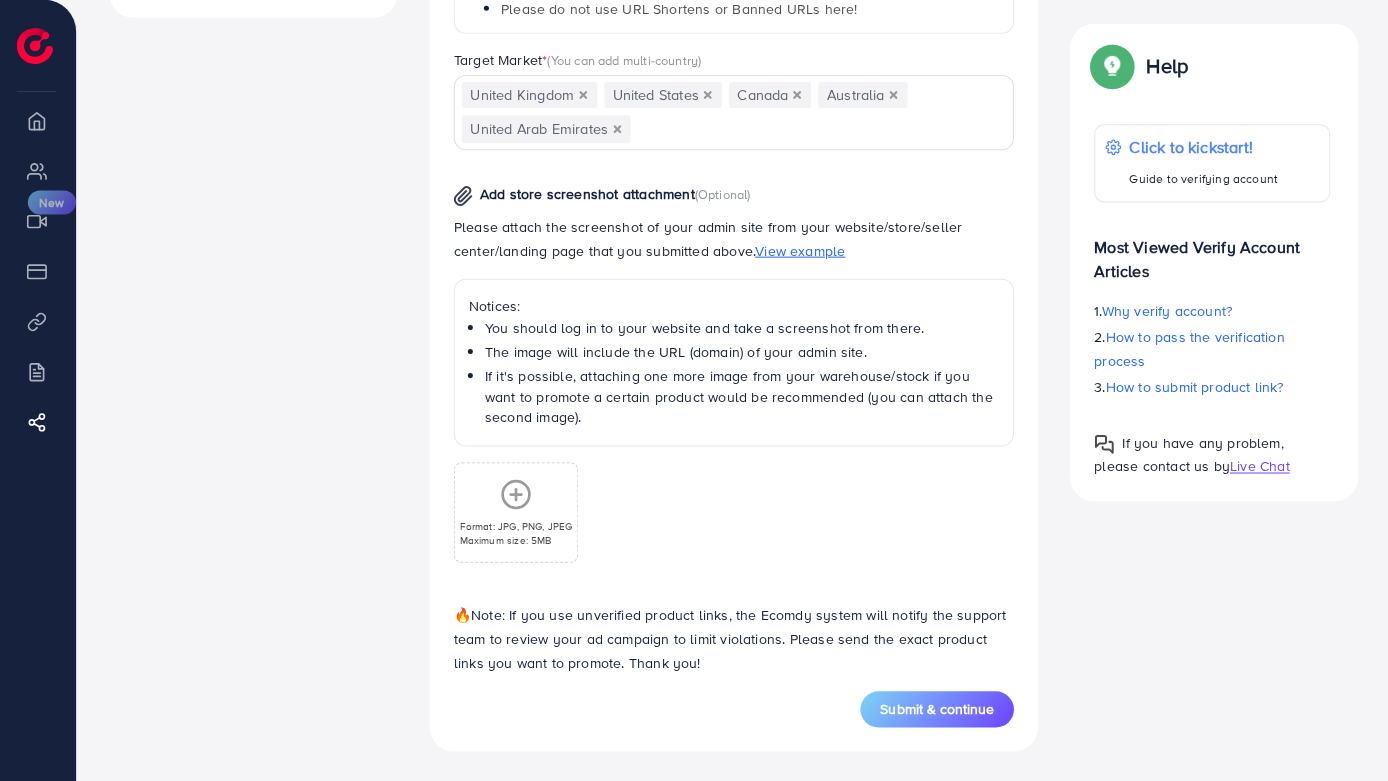 click on "Add store screenshot attachment  (Optional)   Please attach the screenshot of your admin site from your website/store/seller center/landing page that you submitted above.  View example  Notices:   You should log in to your website and take a screenshot from there.   The image will include the URL (domain) of your admin site.   If it's possible, attaching one more image from your warehouse/stock if you want to promote a certain product would be recommended (you can attach the second image).   Format: JPG, PNG, JPEG   Maximum size: 5MB" at bounding box center (734, 364) 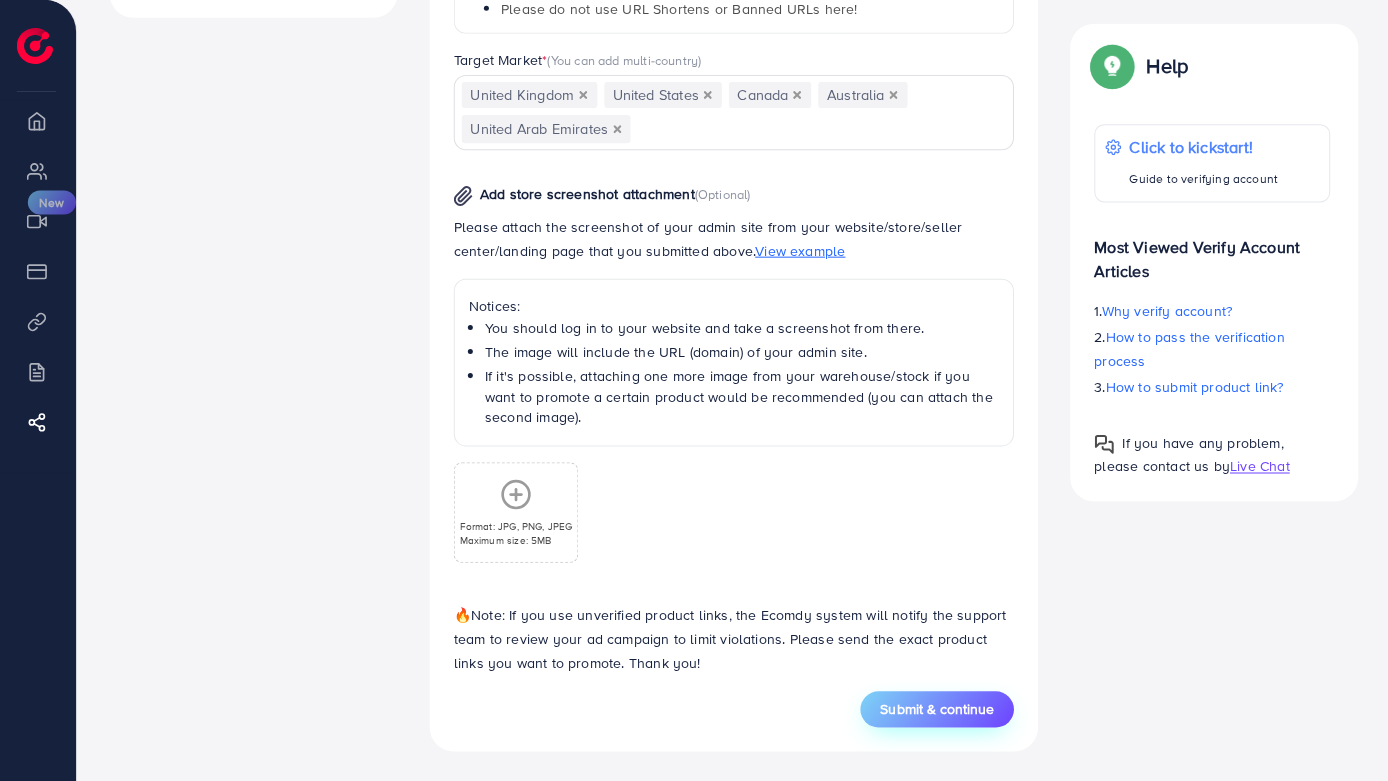 click on "Submit & continue" at bounding box center (936, 707) 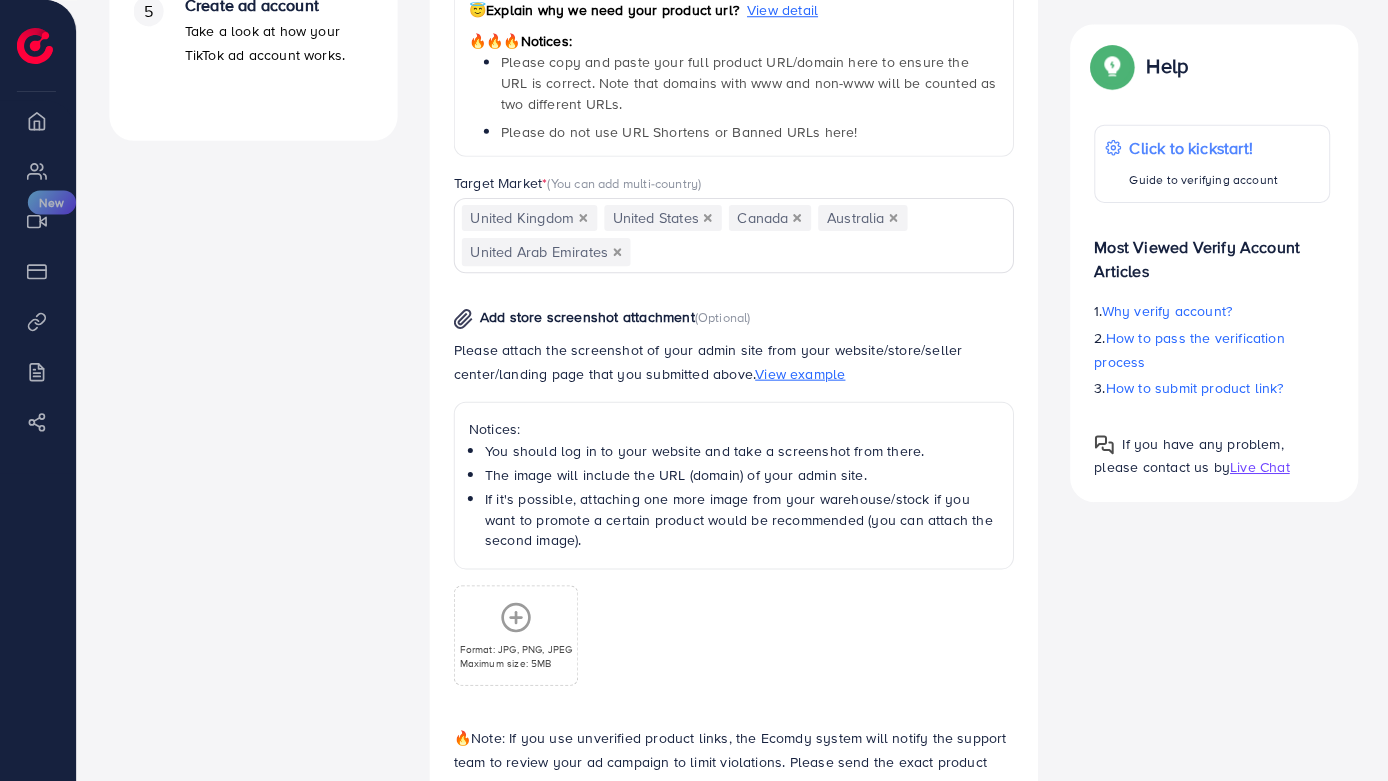 scroll, scrollTop: 975, scrollLeft: 0, axis: vertical 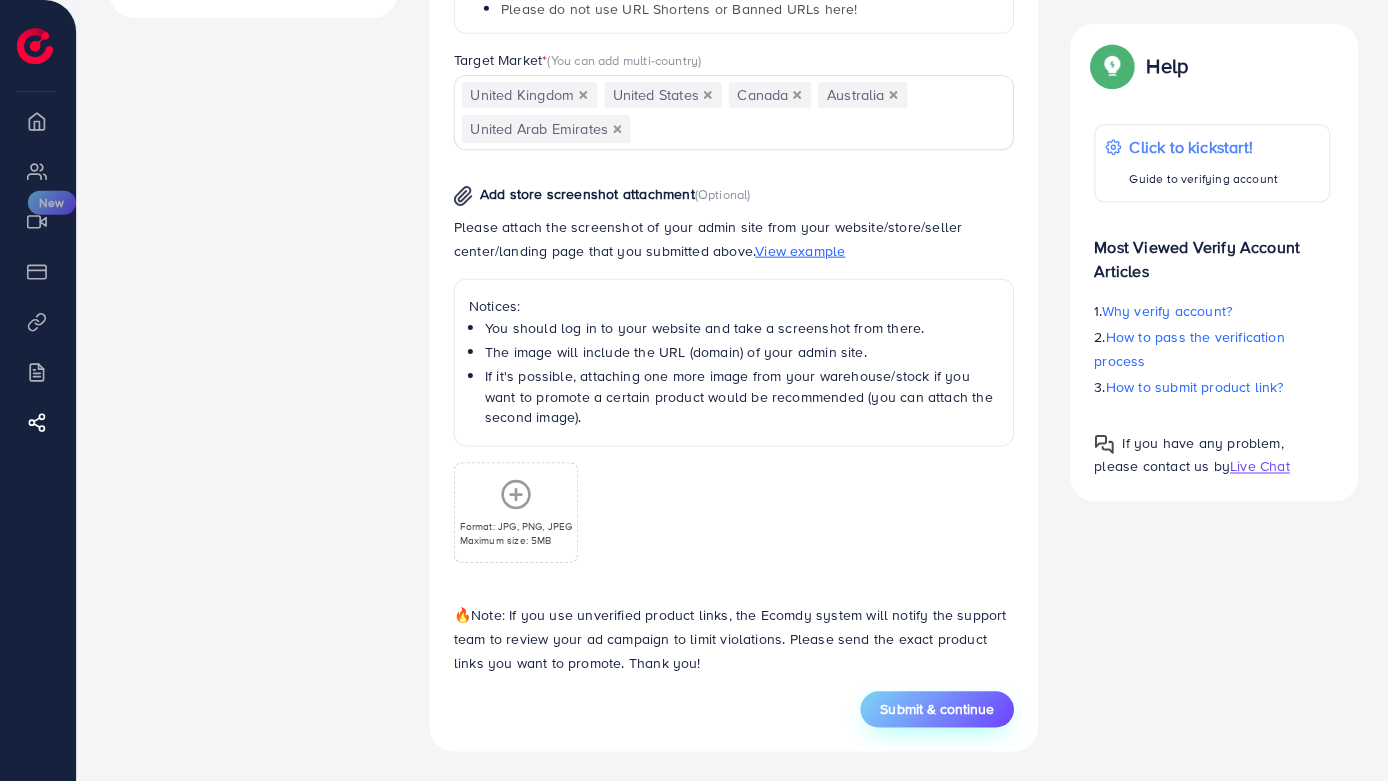 click on "Submit & continue" at bounding box center [936, 707] 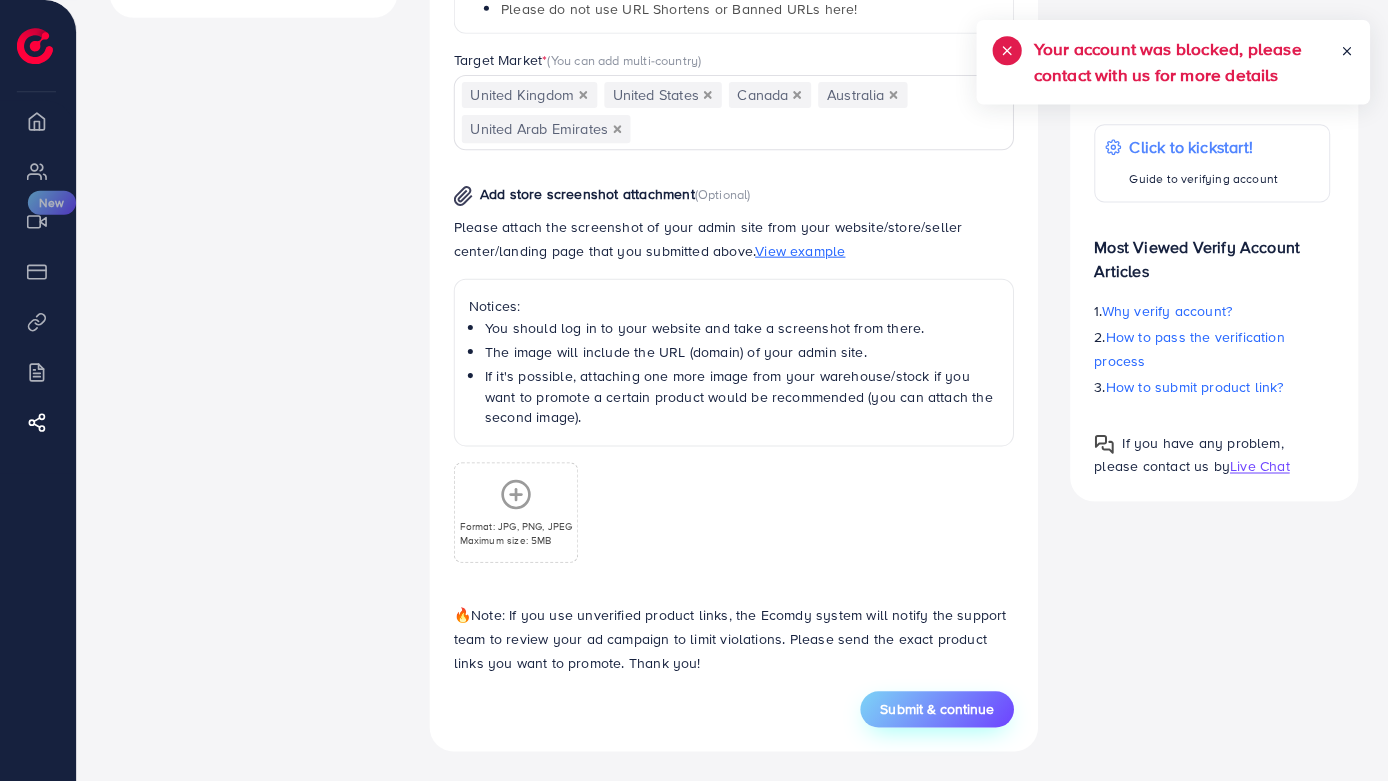 scroll, scrollTop: 958, scrollLeft: 0, axis: vertical 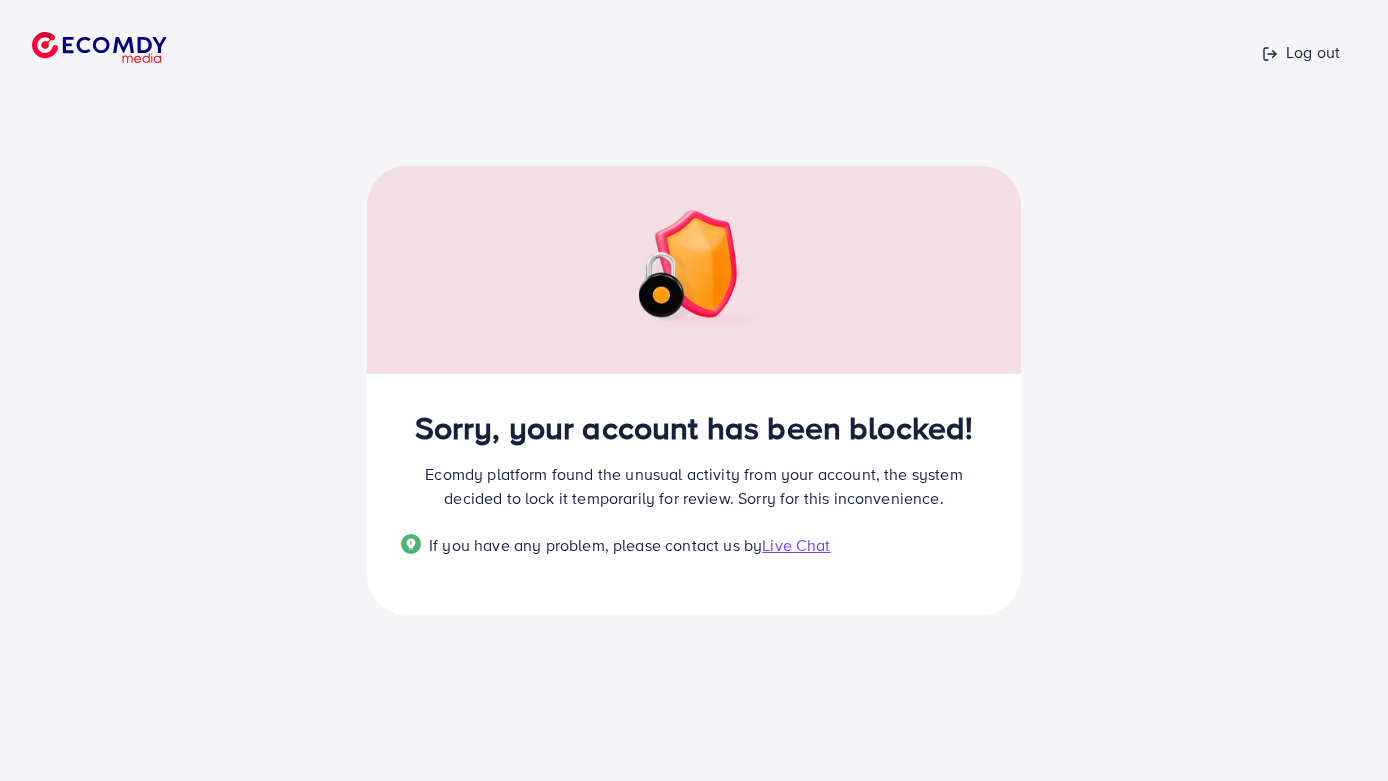 click on "Log out   Sorry, your account has been blocked!   Ecomdy platform found the unusual activity from your account, the system decided to lock it temporarily for review. Sorry for this inconvenience.   If you have any problem, please contact us by   Live Chat" at bounding box center [694, 390] 